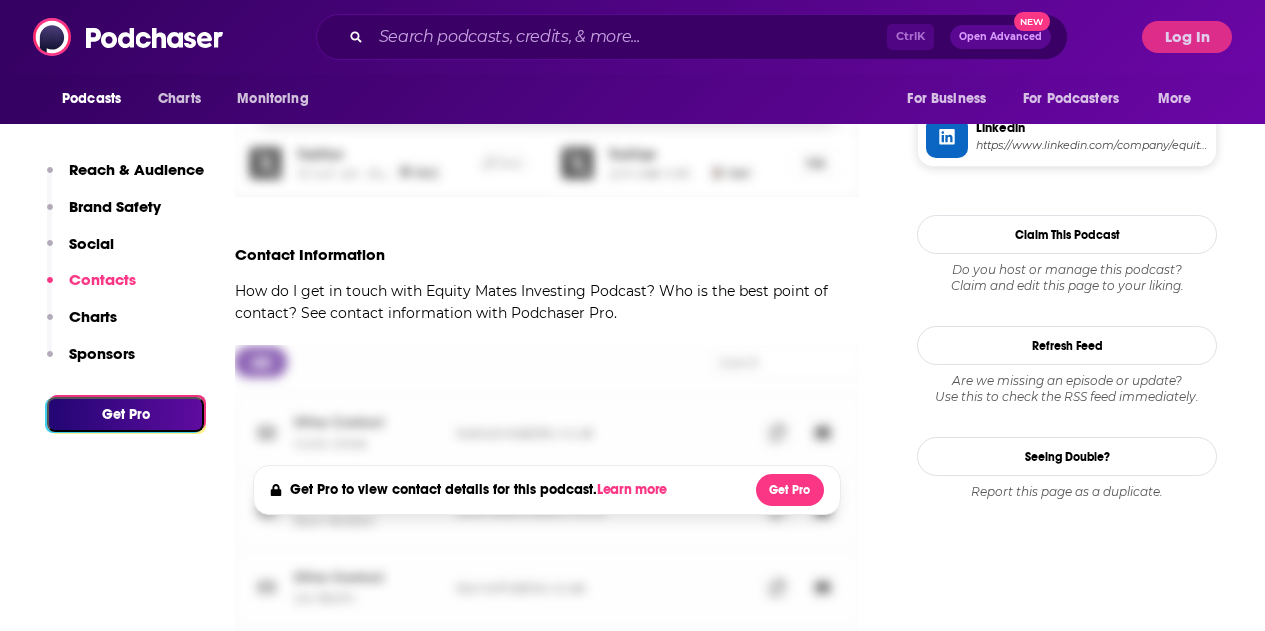 scroll, scrollTop: 2200, scrollLeft: 0, axis: vertical 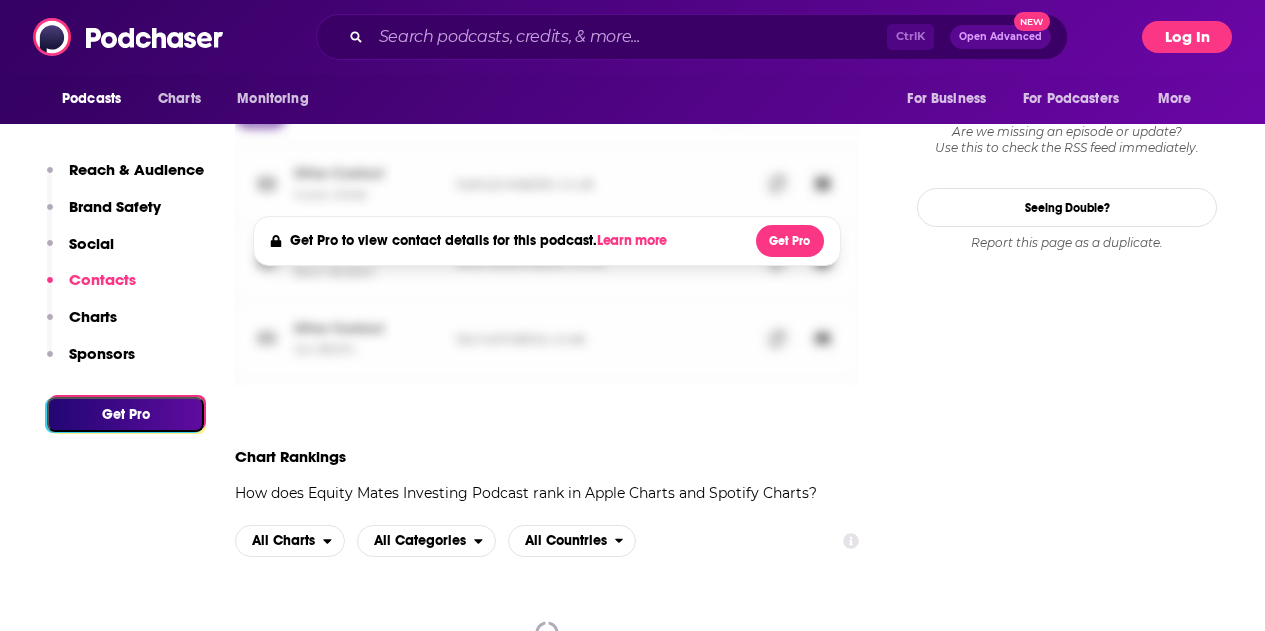 click on "Log In" at bounding box center [1187, 37] 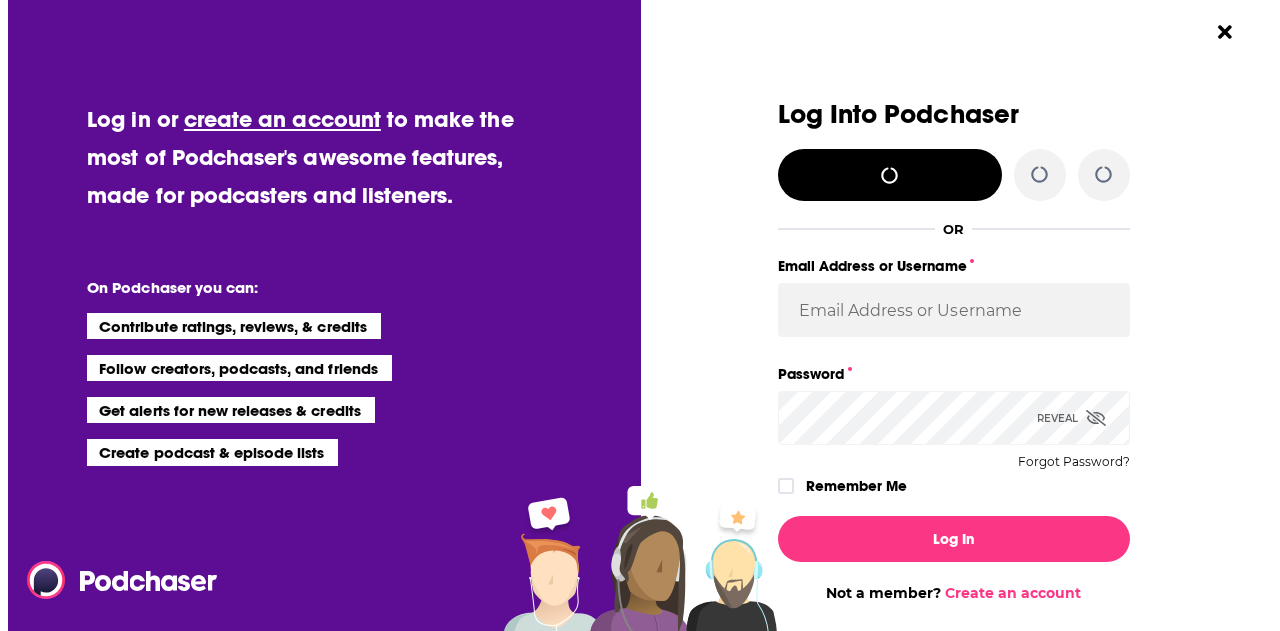 scroll, scrollTop: 0, scrollLeft: 0, axis: both 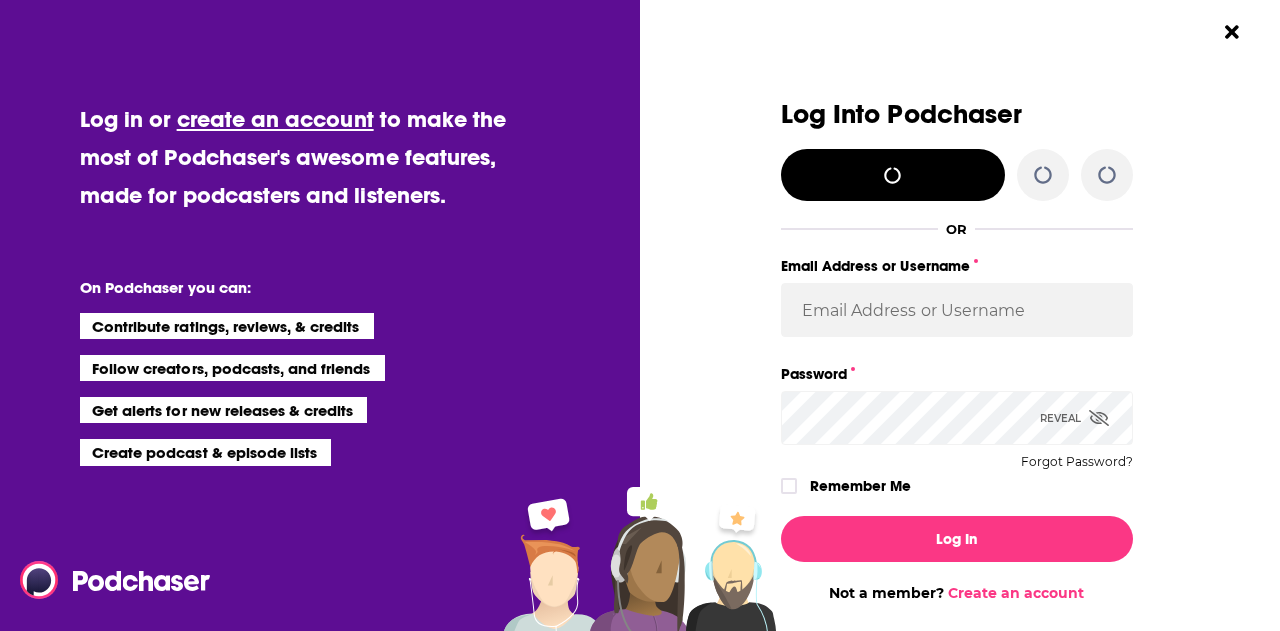 type 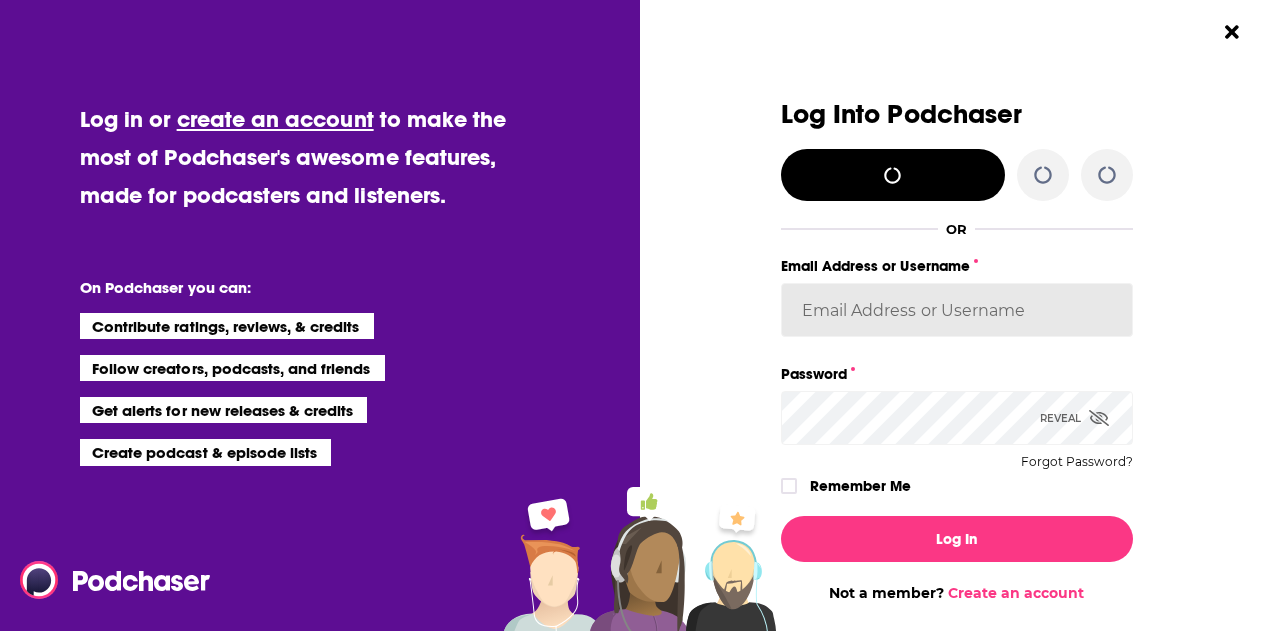 type on "[USERNAME]" 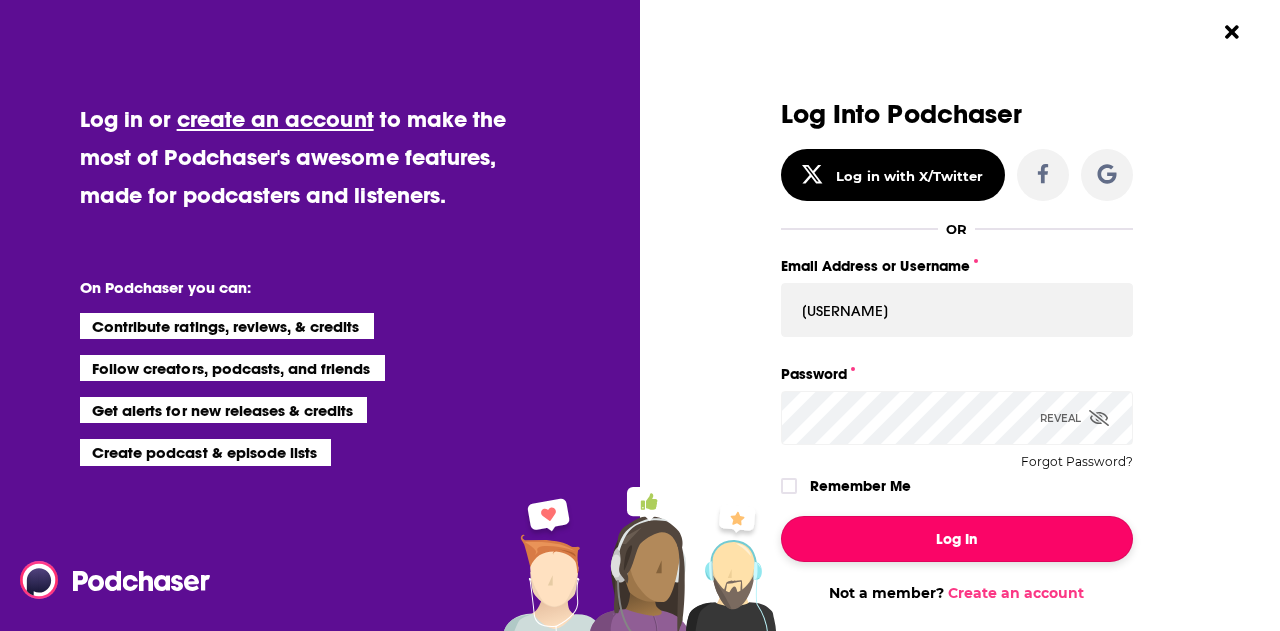click on "Log In" at bounding box center [957, 539] 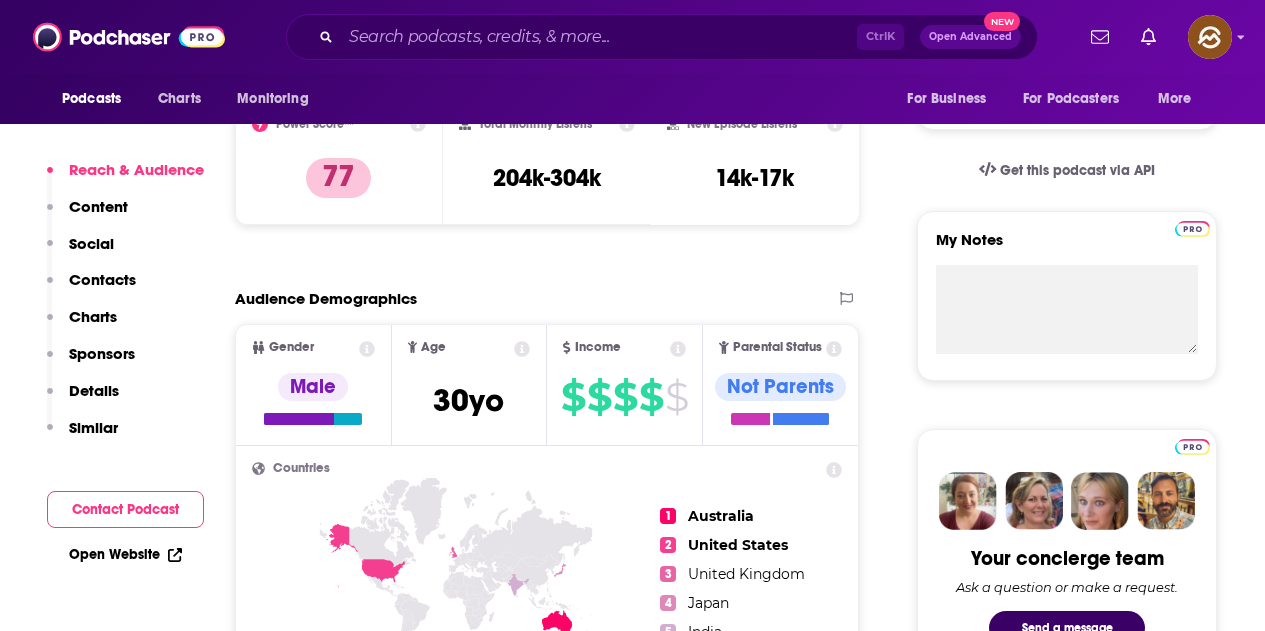 scroll, scrollTop: 700, scrollLeft: 0, axis: vertical 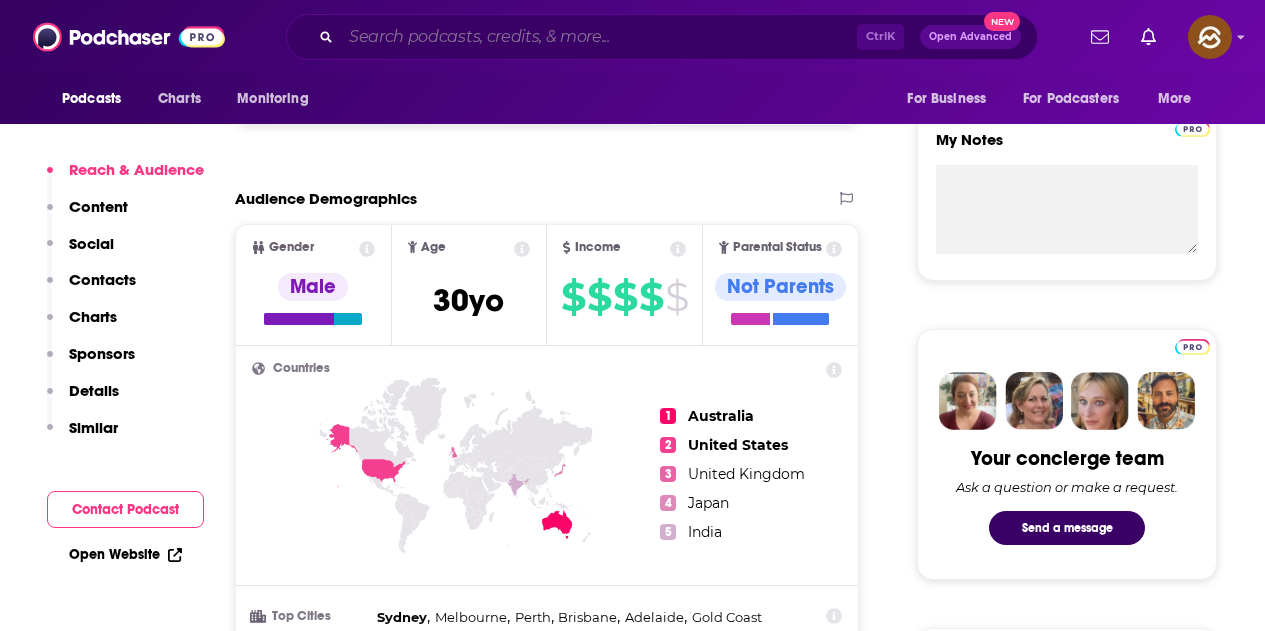 click at bounding box center (599, 37) 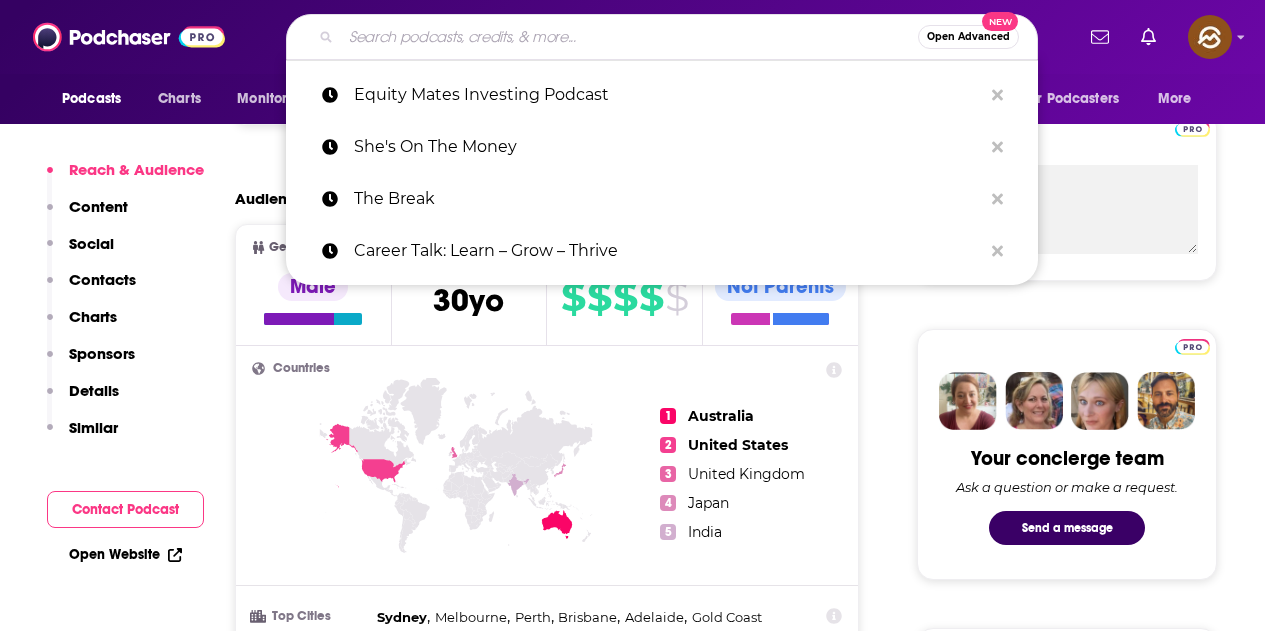 paste on "Rule Breaker Investing" 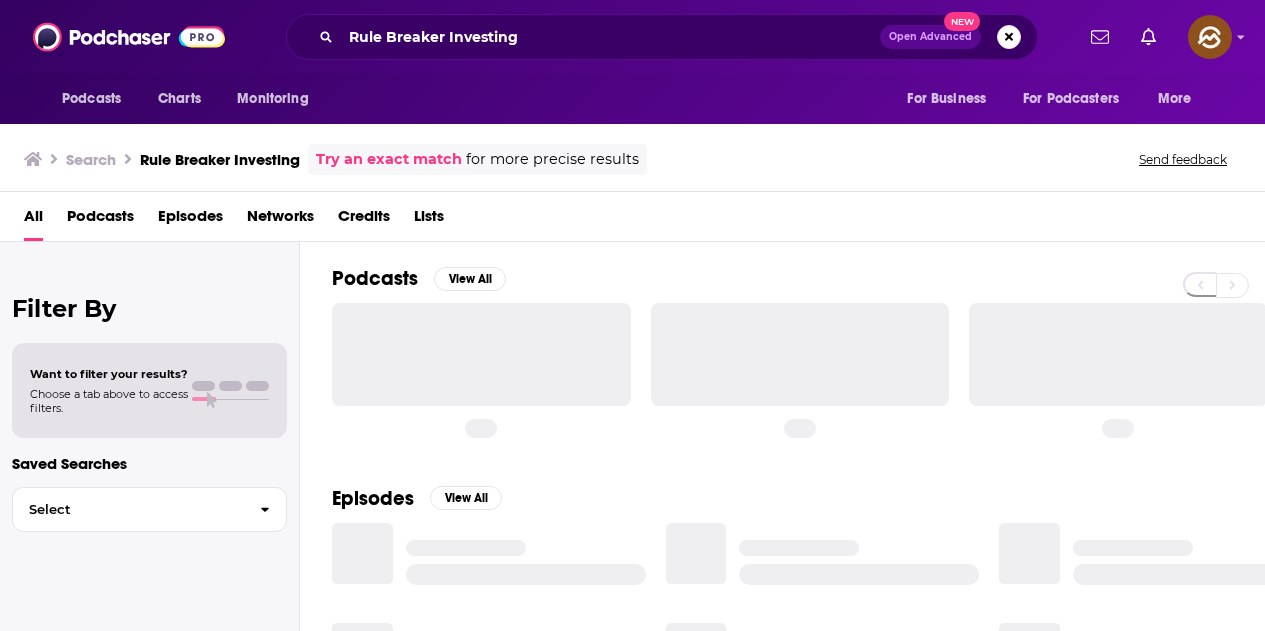 scroll, scrollTop: 0, scrollLeft: 0, axis: both 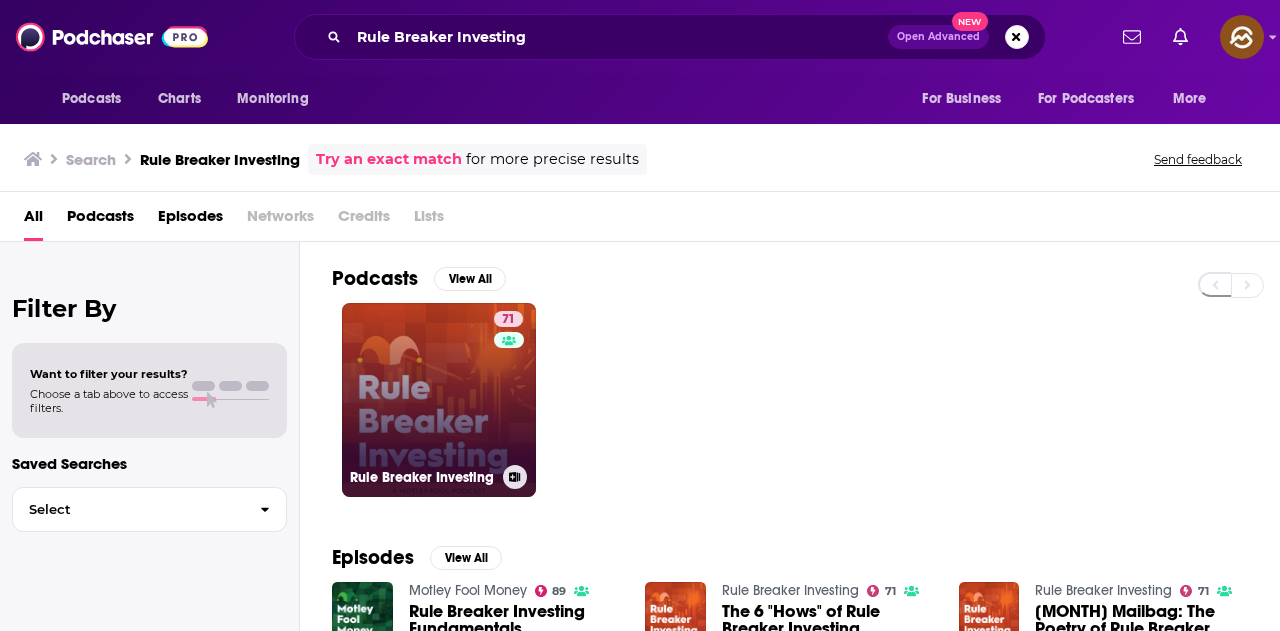 click on "71 Rule Breaker Investing" at bounding box center (439, 400) 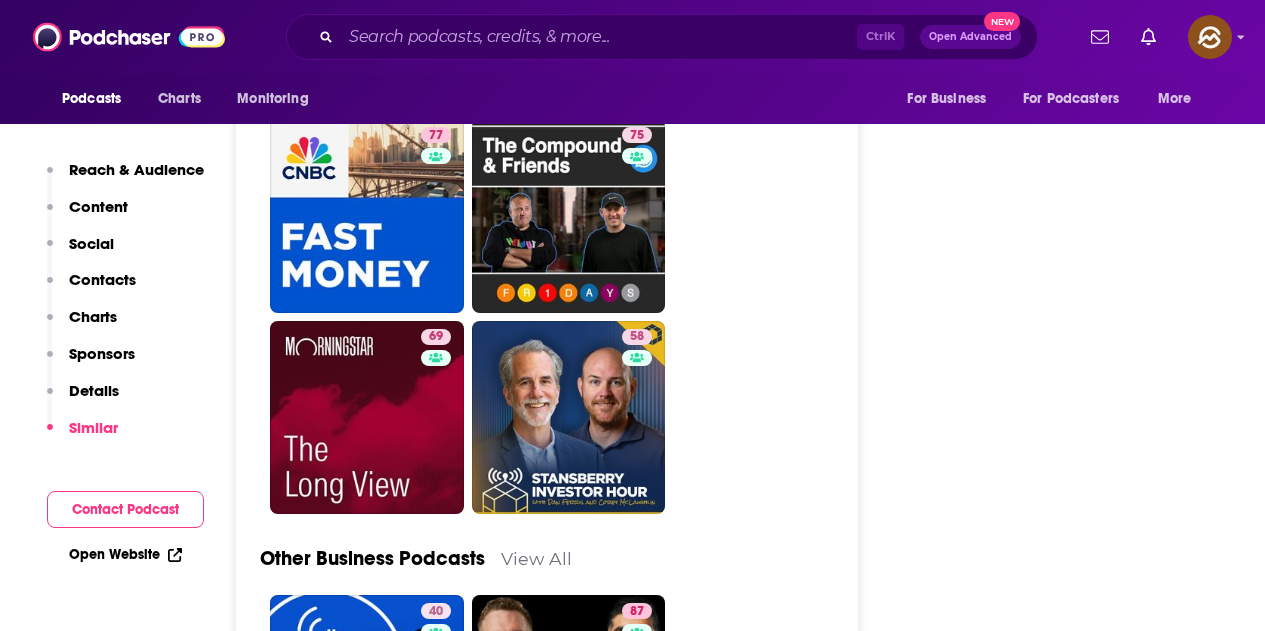 scroll, scrollTop: 5700, scrollLeft: 0, axis: vertical 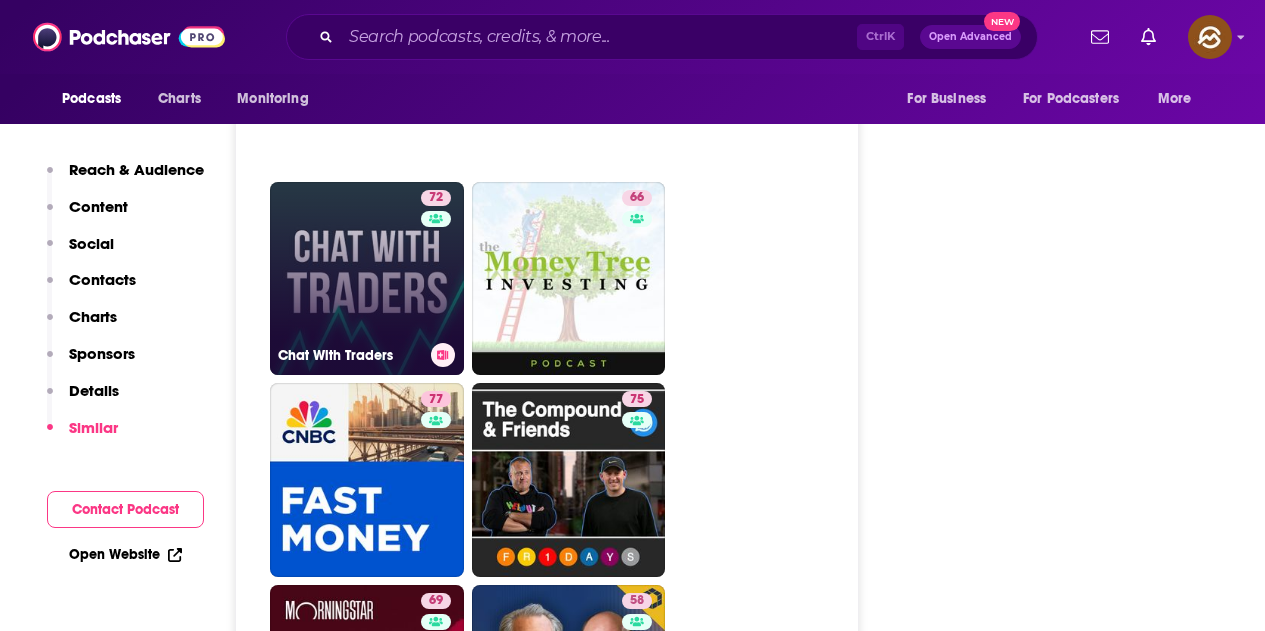 click on "72 Chat With Traders" at bounding box center (367, 279) 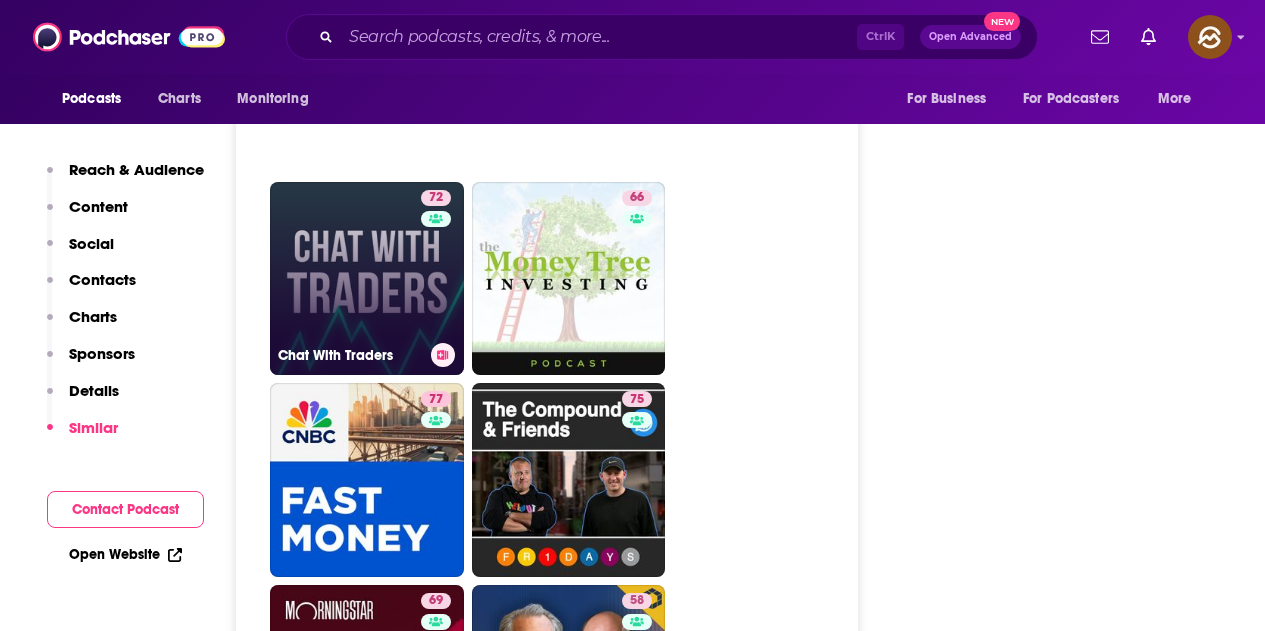 type on "https://www.podchaser.com/podcasts/chat-with-traders-13577" 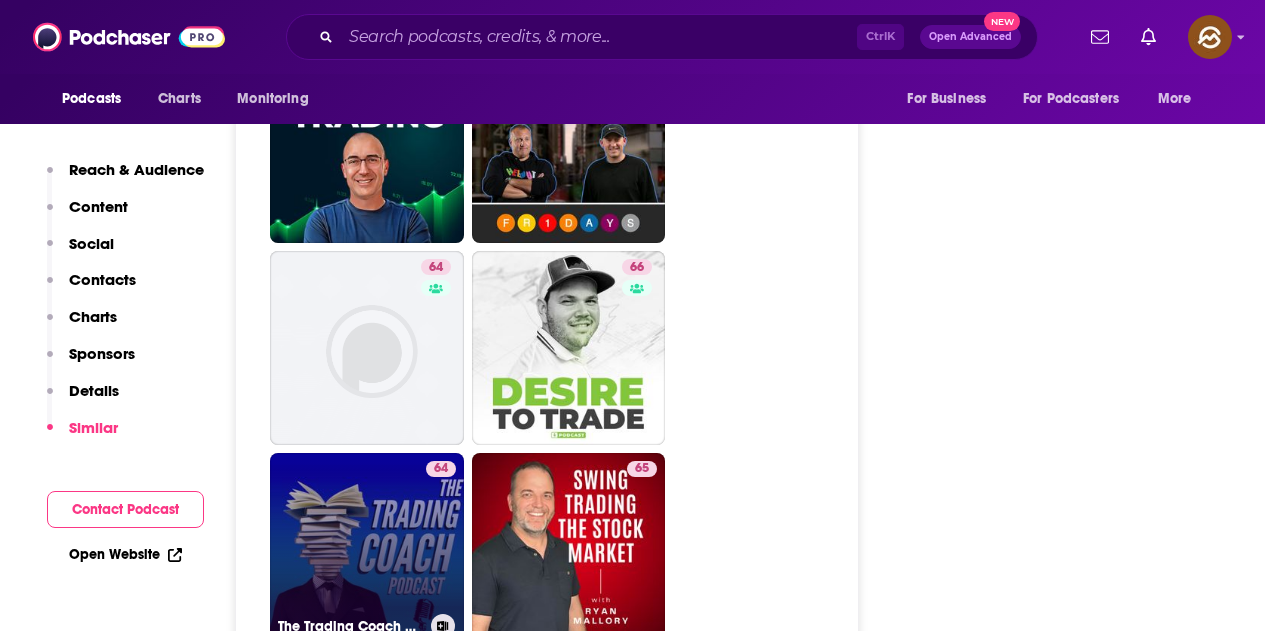 scroll, scrollTop: 5600, scrollLeft: 0, axis: vertical 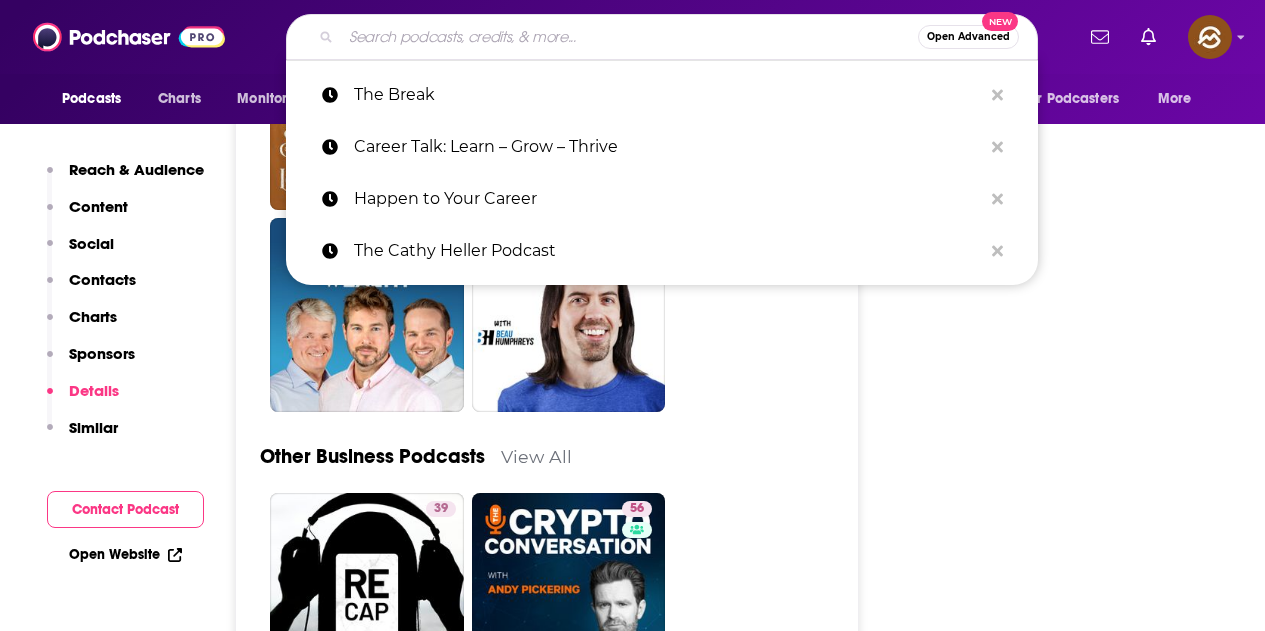 type on "FOCUSED COMPOUNDING" 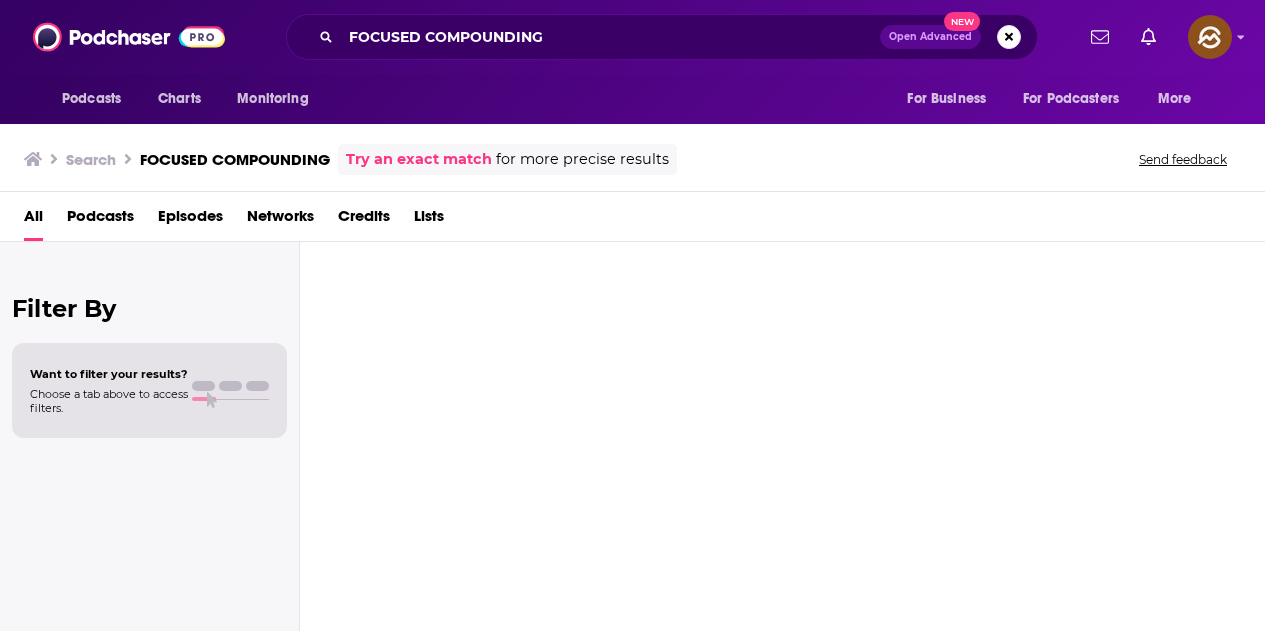 scroll, scrollTop: 0, scrollLeft: 0, axis: both 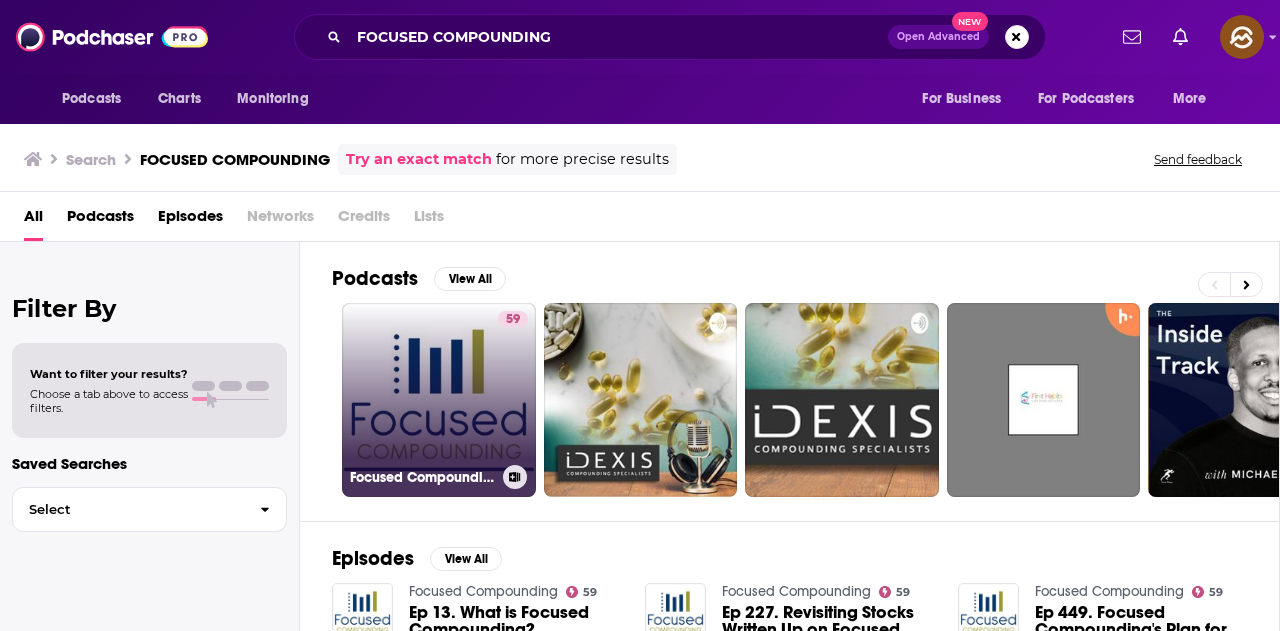 click on "59" at bounding box center [513, 388] 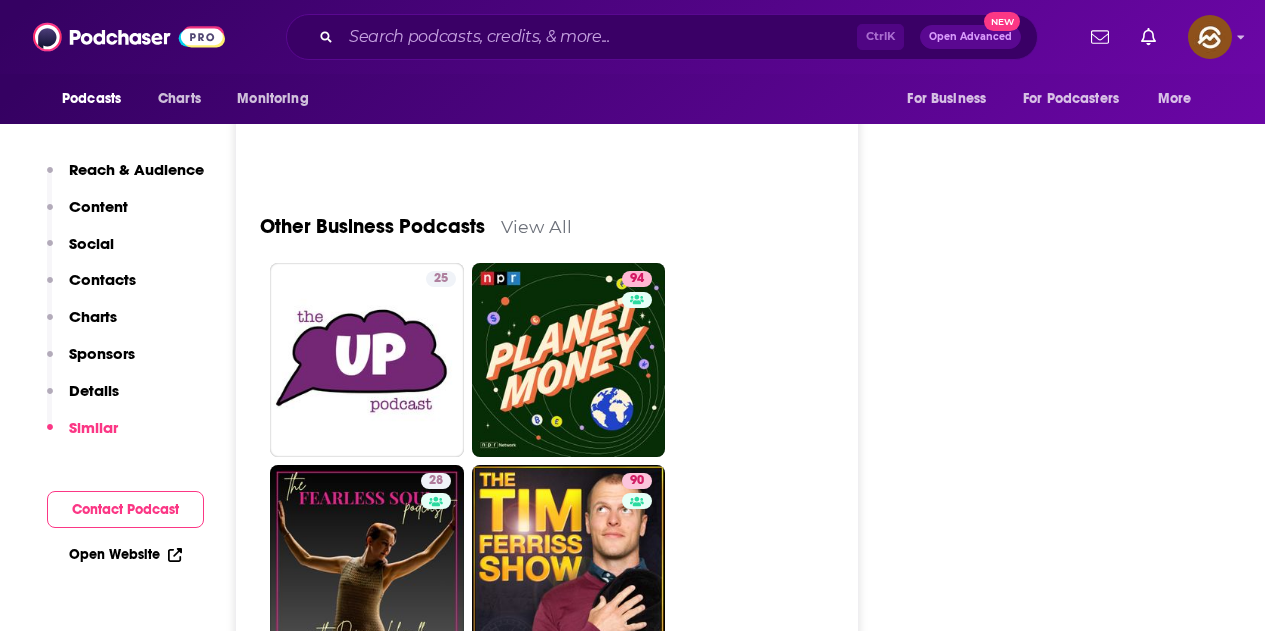 scroll, scrollTop: 5600, scrollLeft: 0, axis: vertical 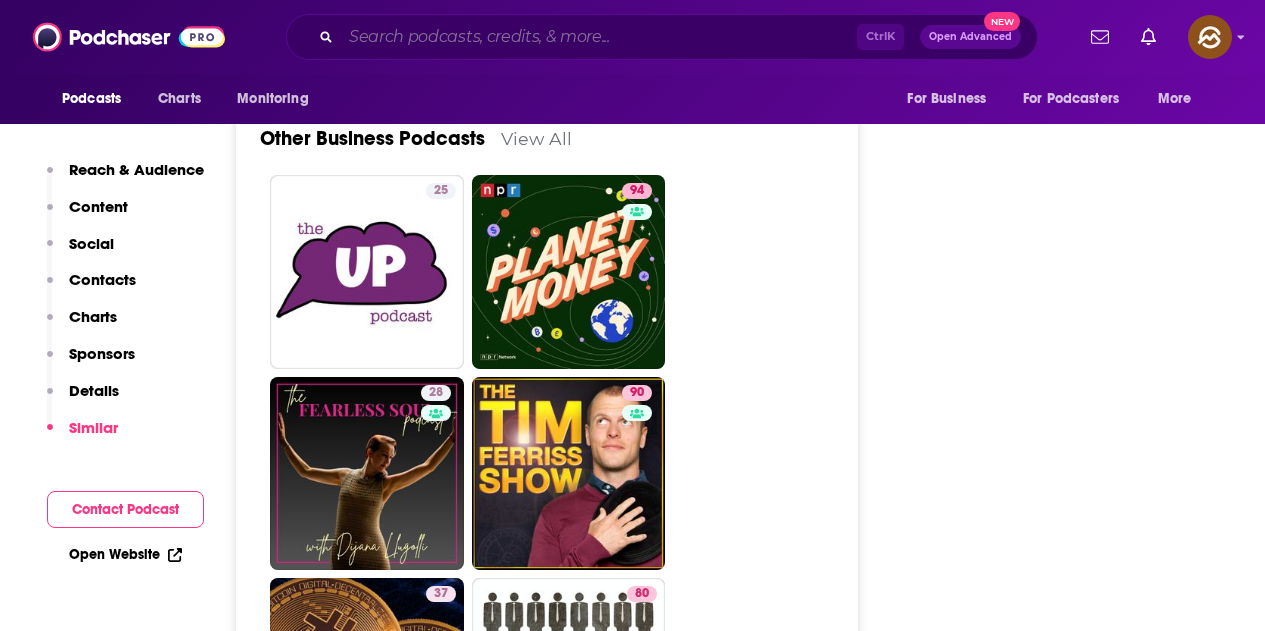 click at bounding box center [599, 37] 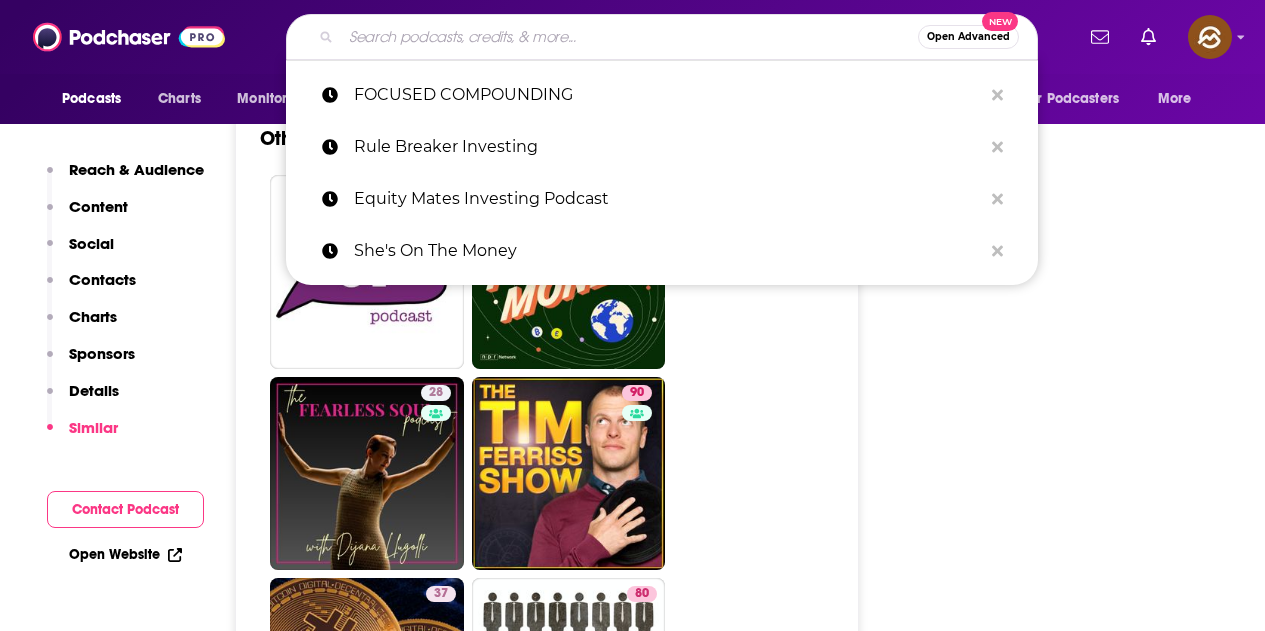 paste on "THE DIVIDEND CAFE" 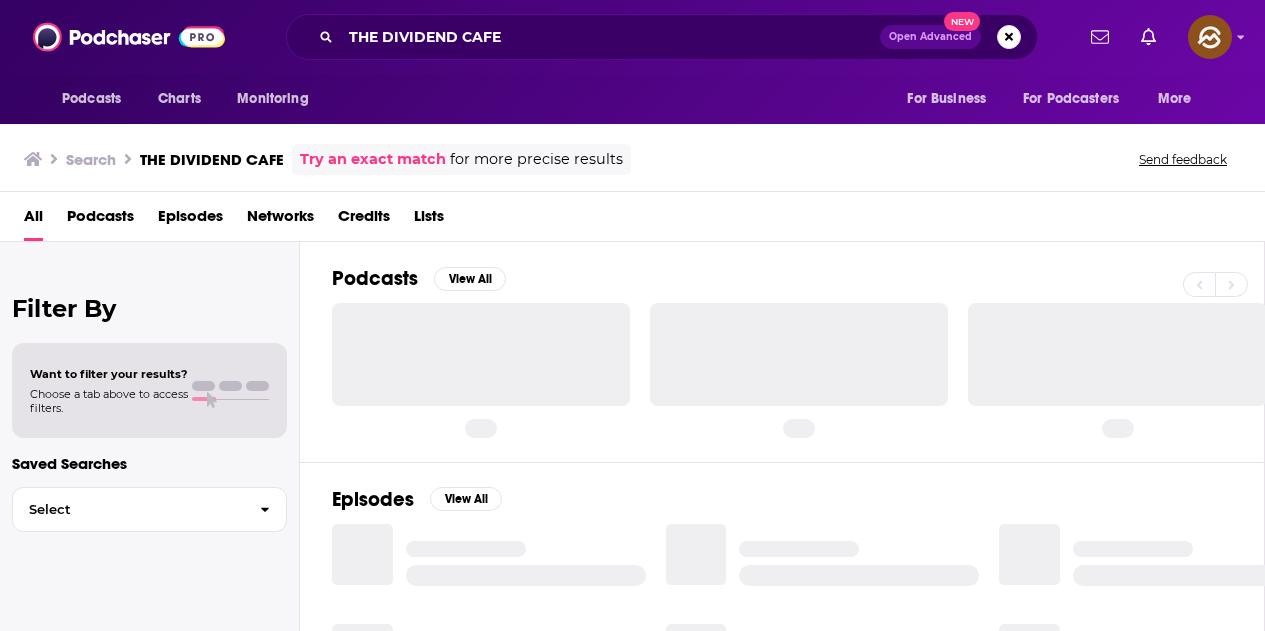 scroll, scrollTop: 0, scrollLeft: 0, axis: both 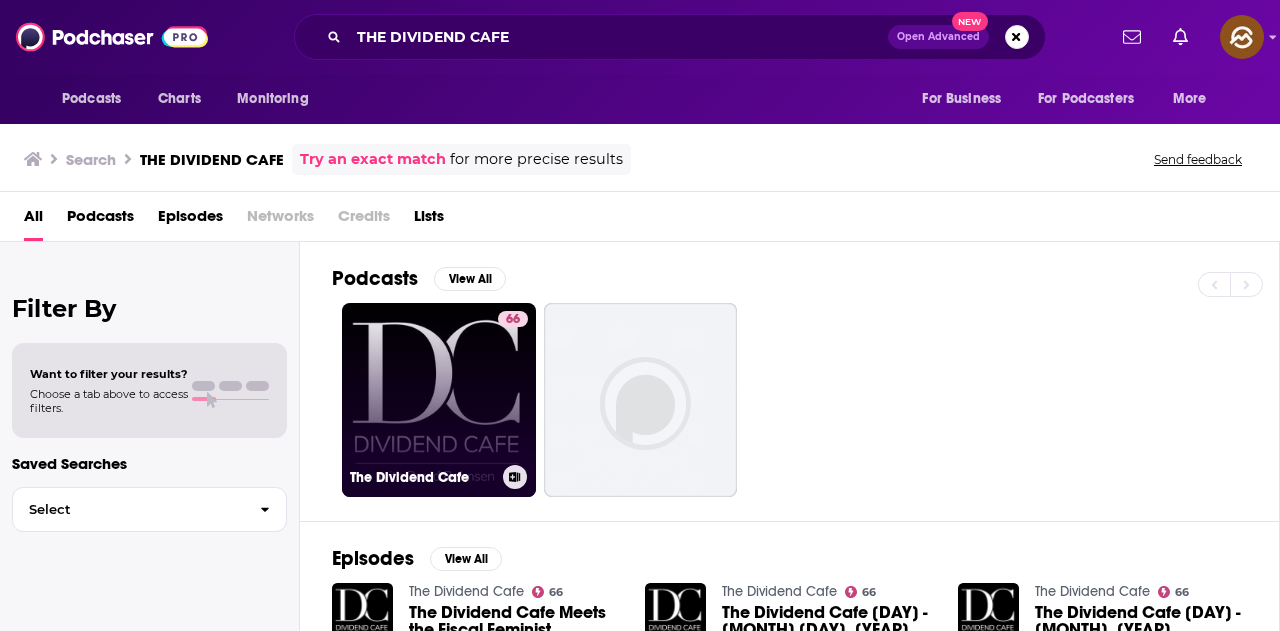 click on "66 The Dividend Cafe" at bounding box center [439, 400] 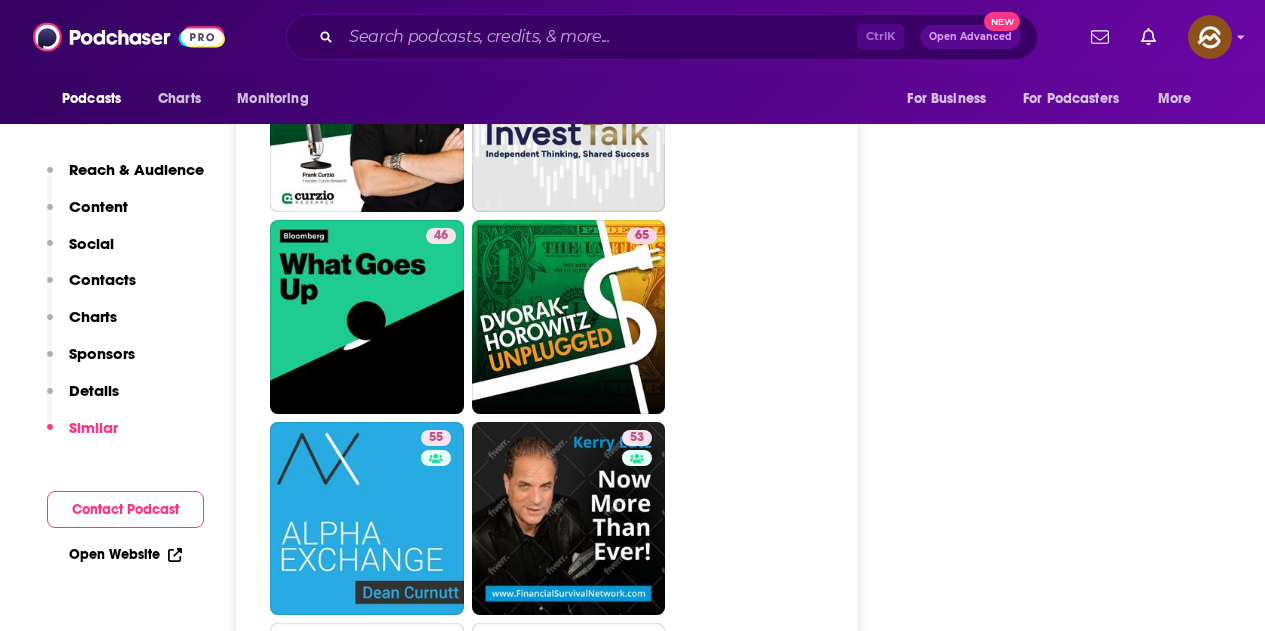 scroll, scrollTop: 4200, scrollLeft: 0, axis: vertical 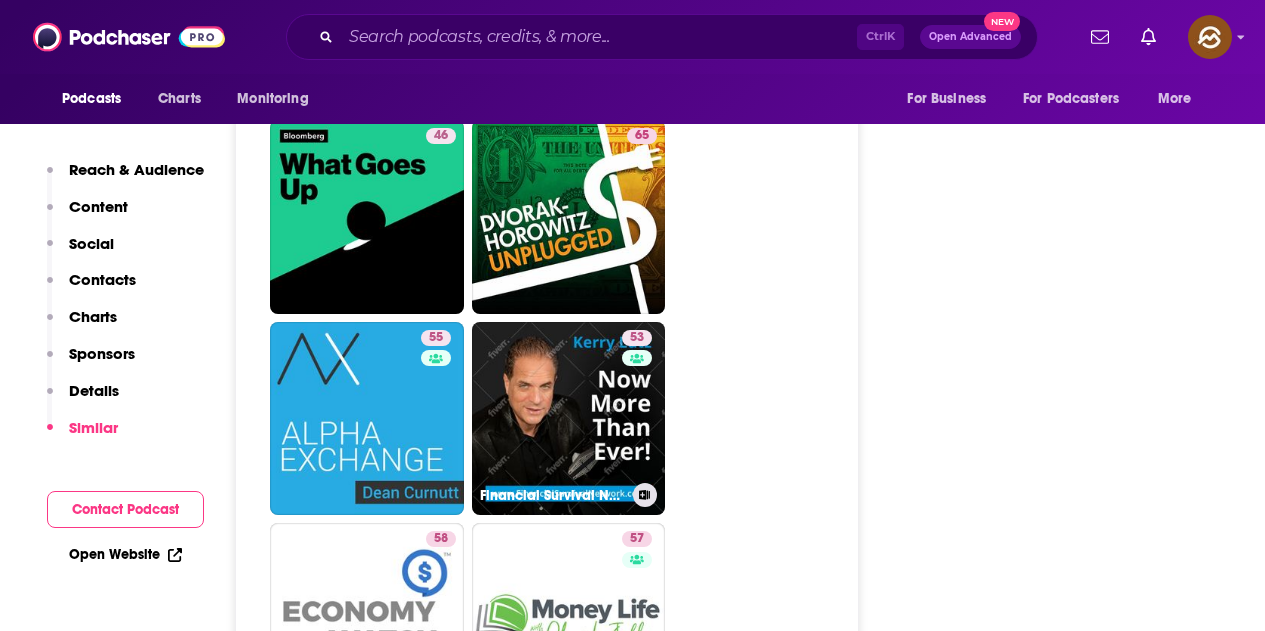 drag, startPoint x: 631, startPoint y: 400, endPoint x: 932, endPoint y: 338, distance: 307.31906 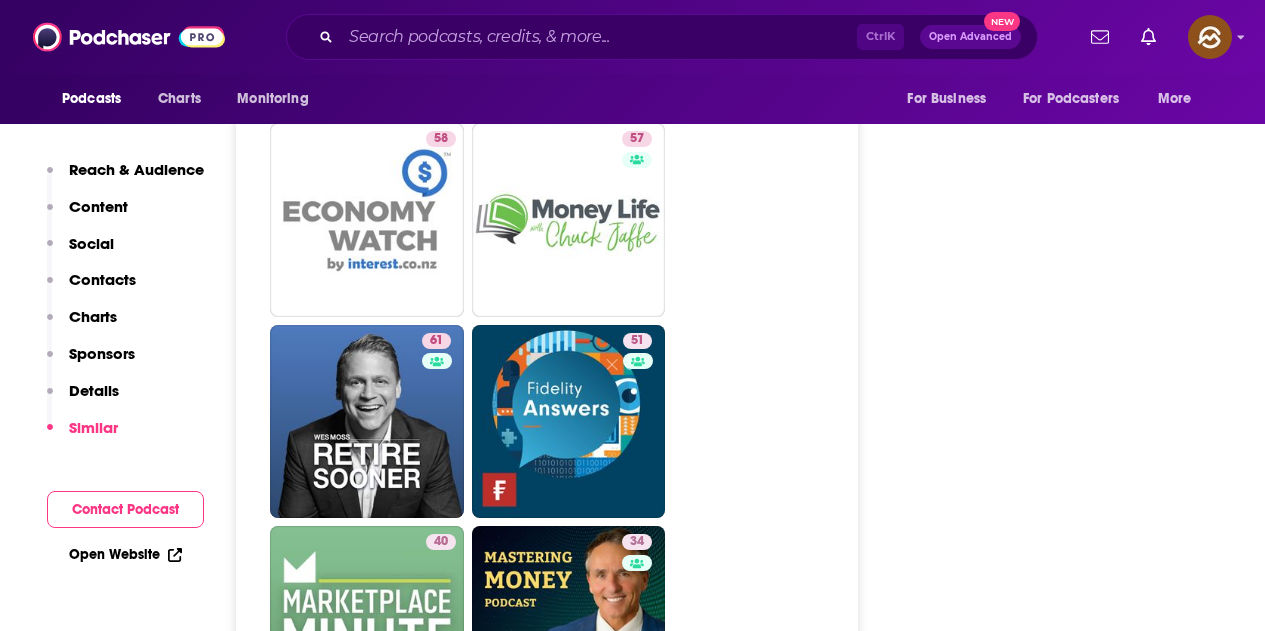scroll, scrollTop: 4500, scrollLeft: 0, axis: vertical 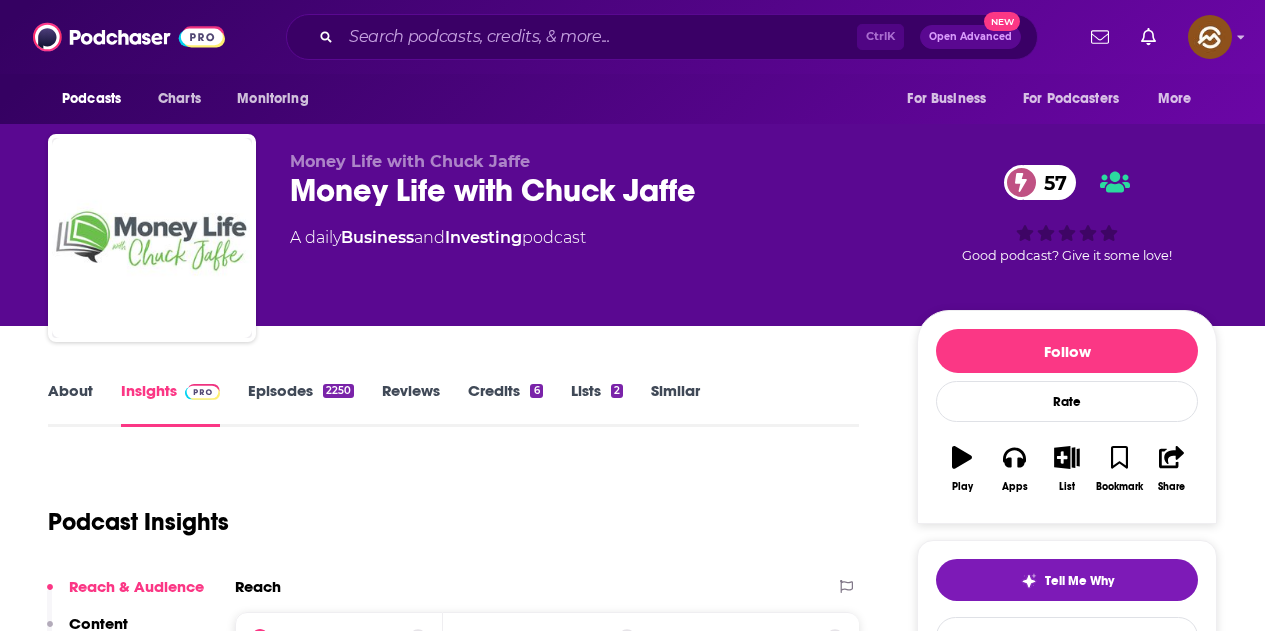 drag, startPoint x: 287, startPoint y: 188, endPoint x: 520, endPoint y: 191, distance: 233.01932 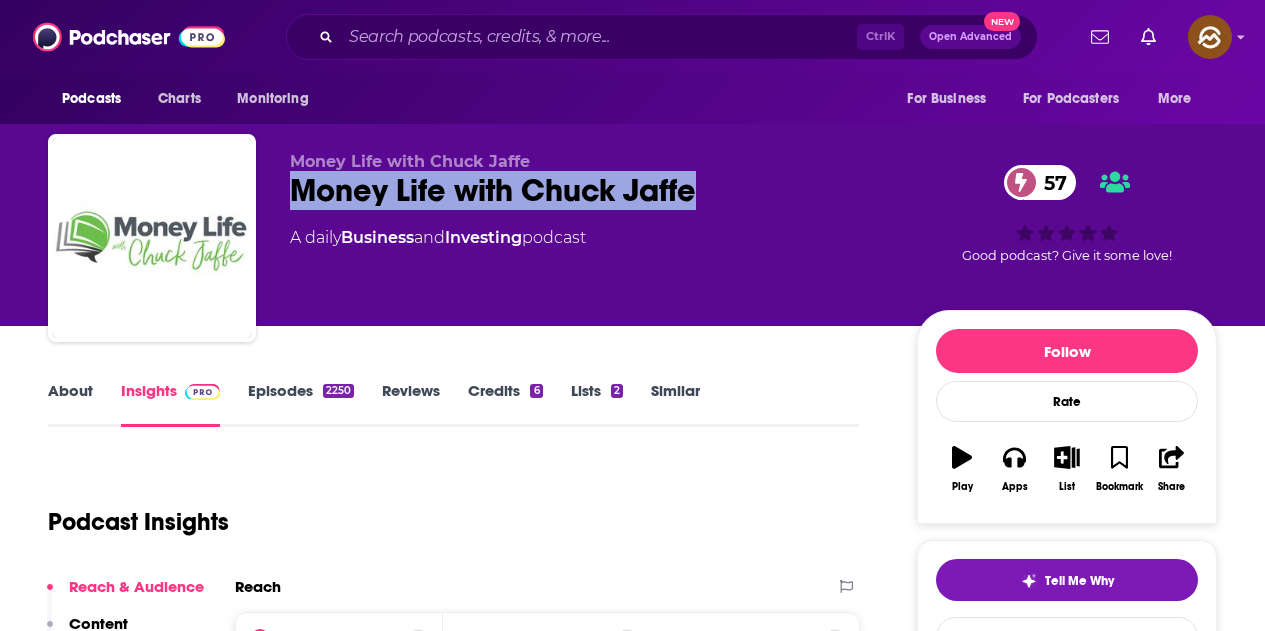 drag, startPoint x: 290, startPoint y: 188, endPoint x: 692, endPoint y: 197, distance: 402.10074 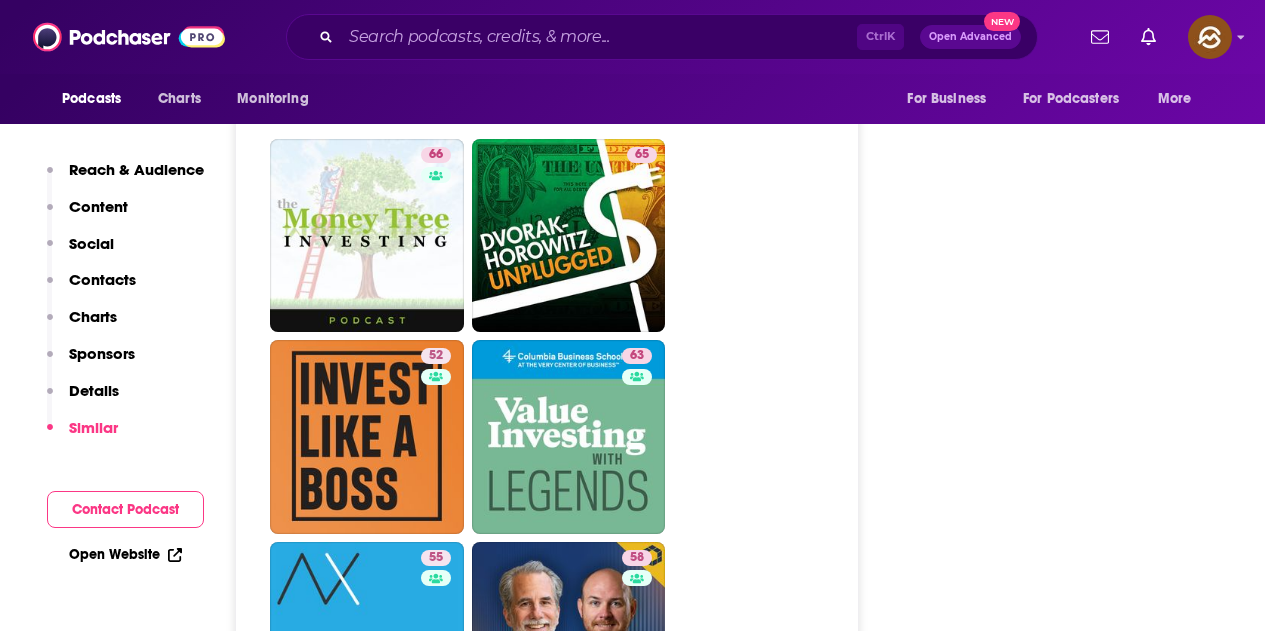 scroll, scrollTop: 4000, scrollLeft: 0, axis: vertical 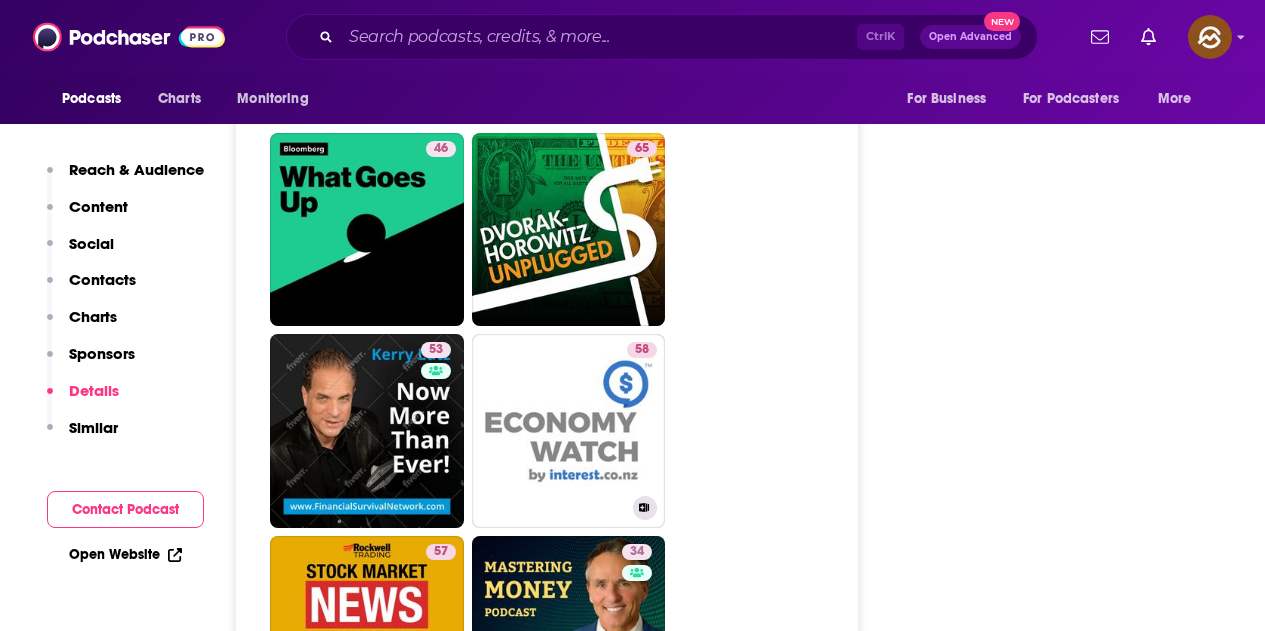 drag, startPoint x: 583, startPoint y: 445, endPoint x: 997, endPoint y: 386, distance: 418.18298 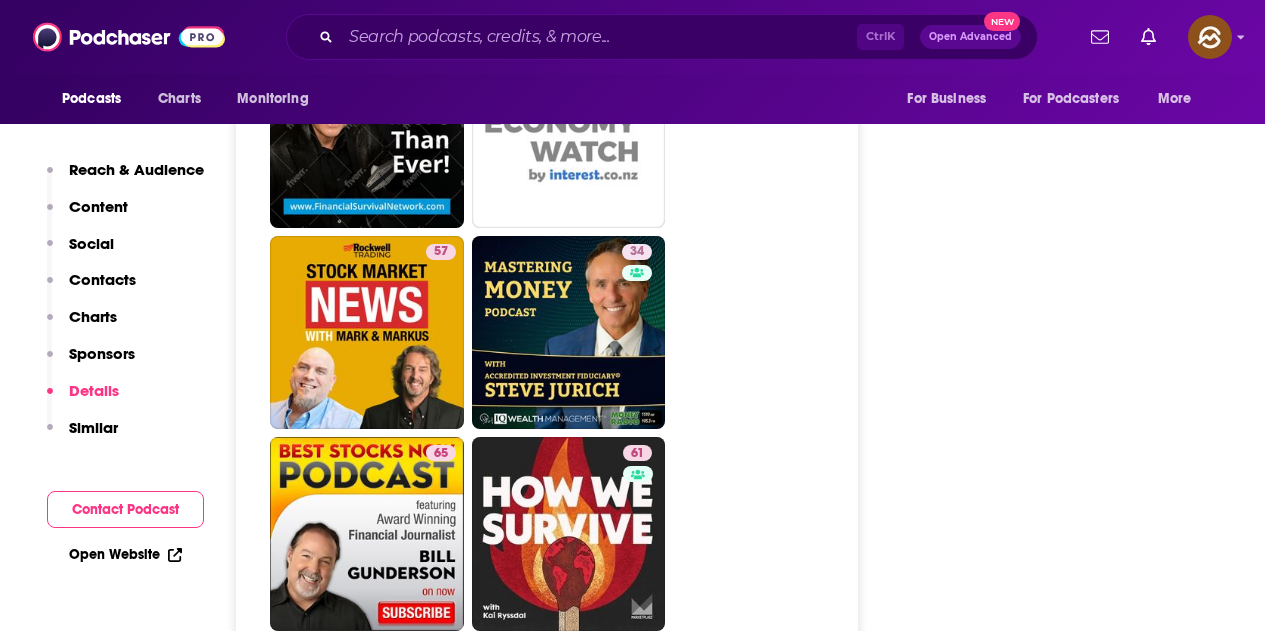 scroll, scrollTop: 5400, scrollLeft: 0, axis: vertical 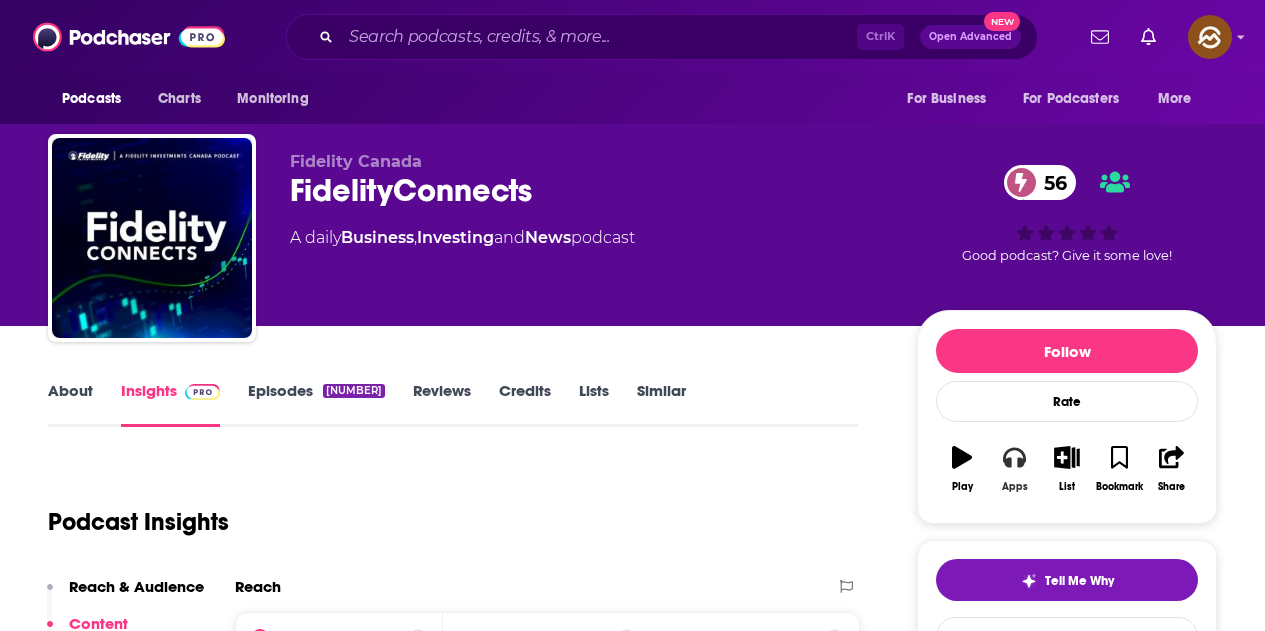 click on "Apps" at bounding box center (1014, 469) 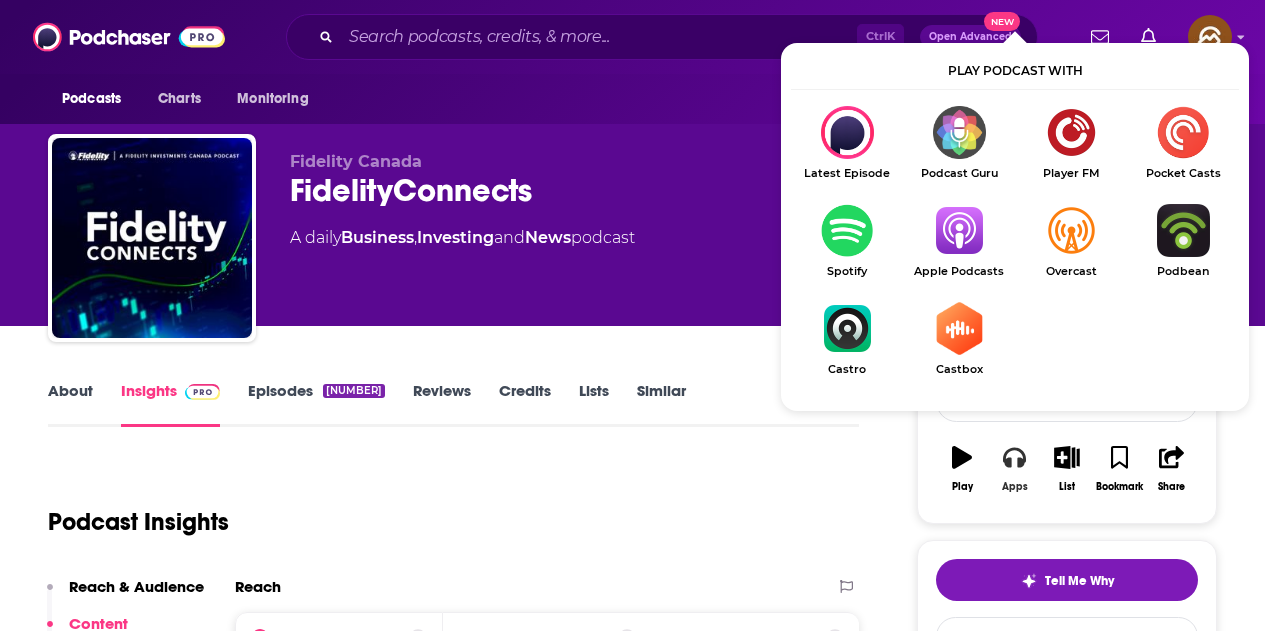 scroll, scrollTop: 200, scrollLeft: 0, axis: vertical 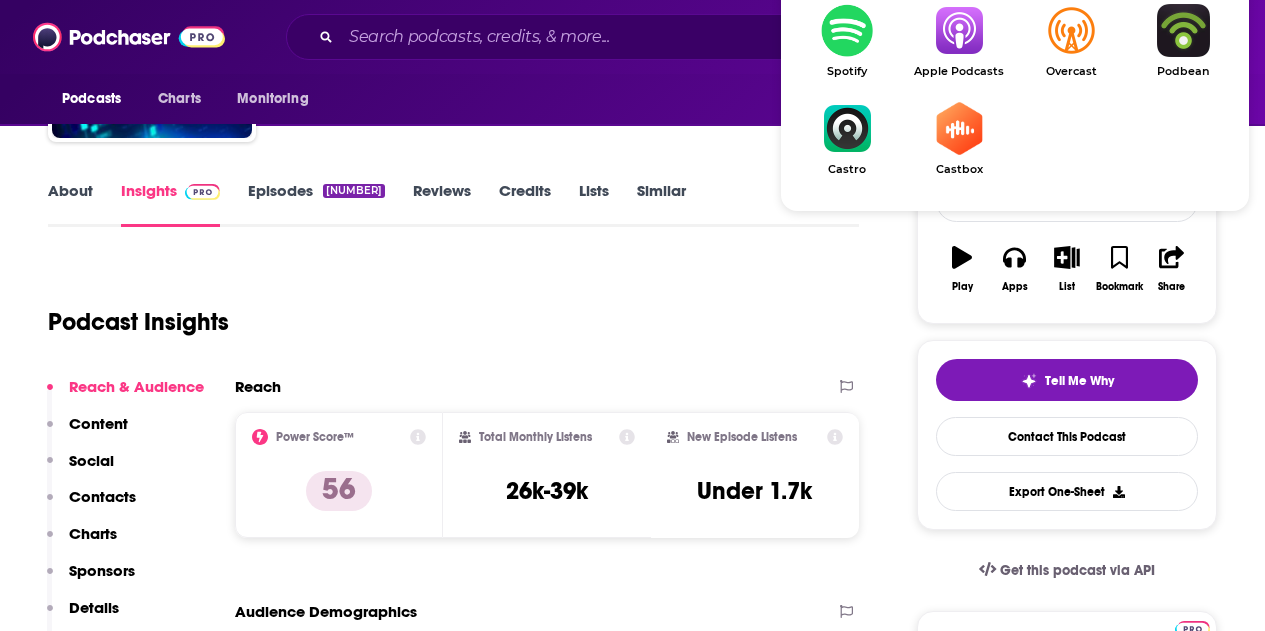 click at bounding box center [959, 30] 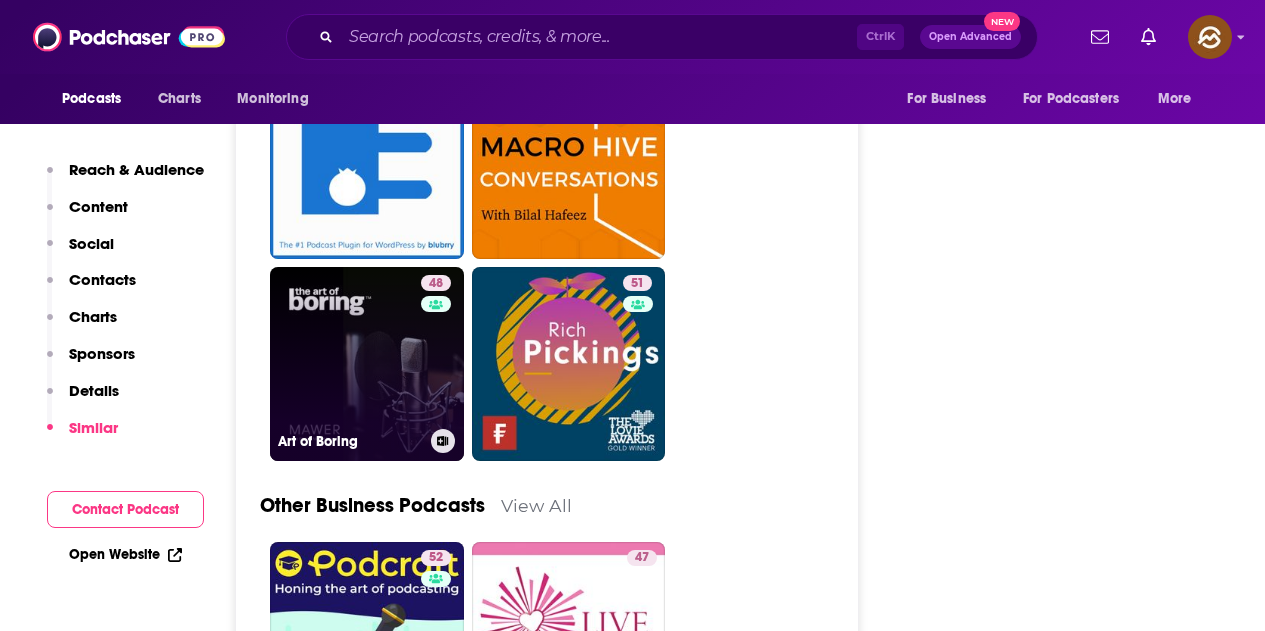 scroll, scrollTop: 5500, scrollLeft: 0, axis: vertical 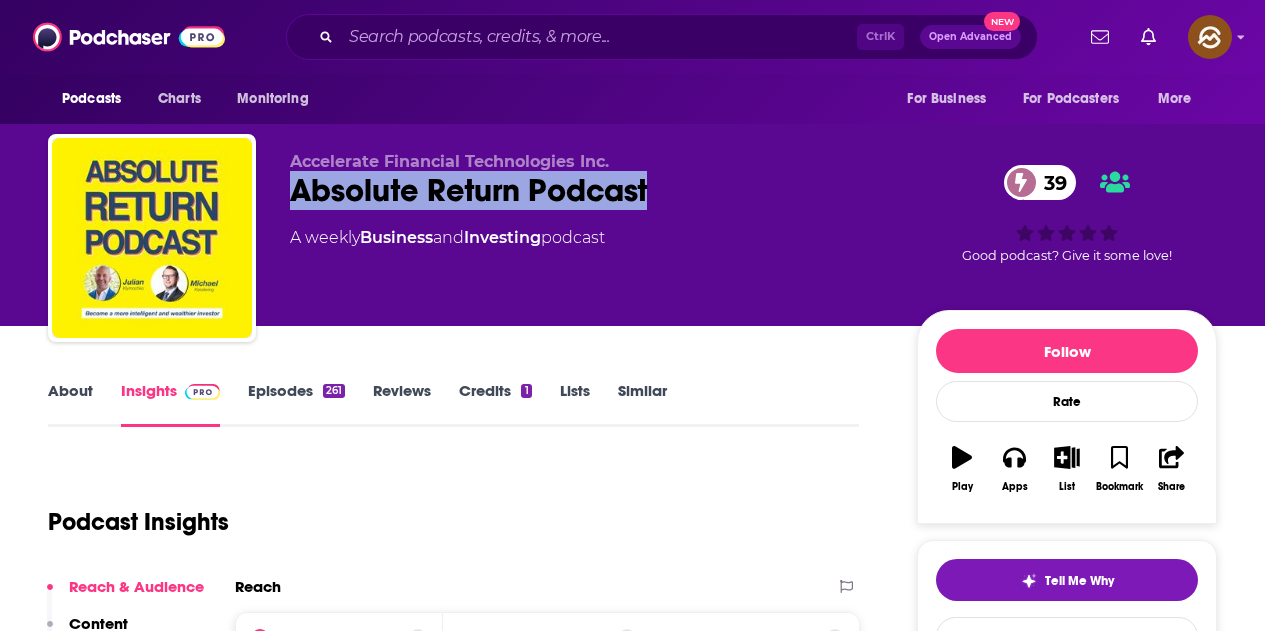 drag, startPoint x: 297, startPoint y: 188, endPoint x: 648, endPoint y: 192, distance: 351.0228 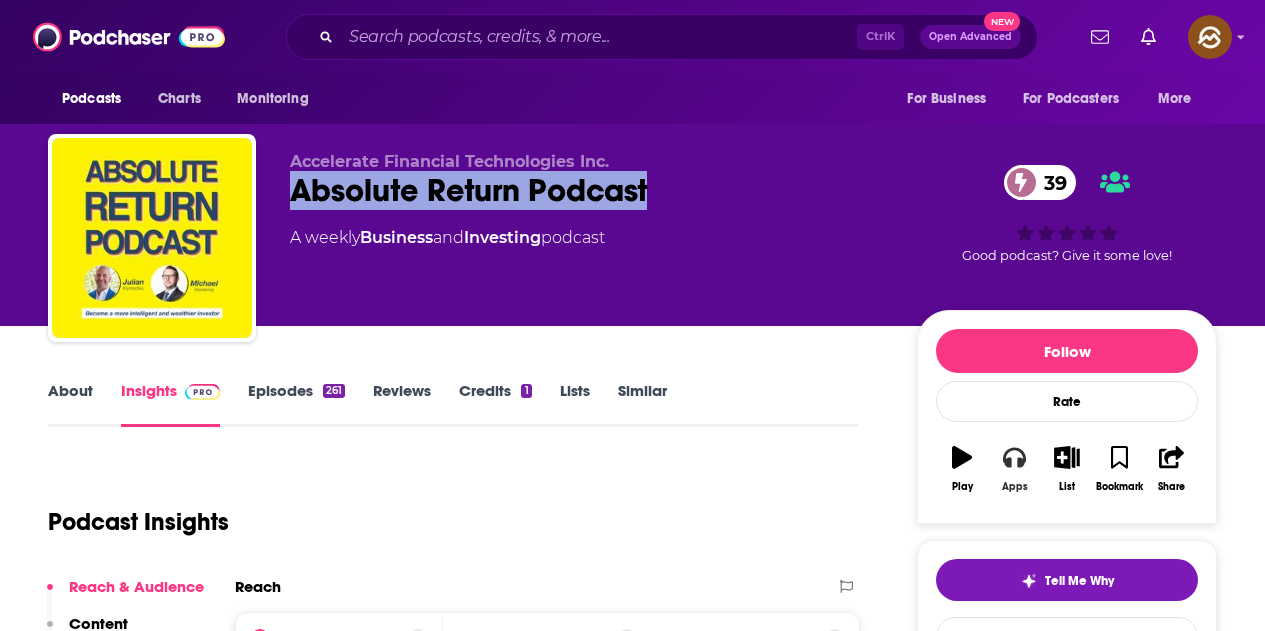 click 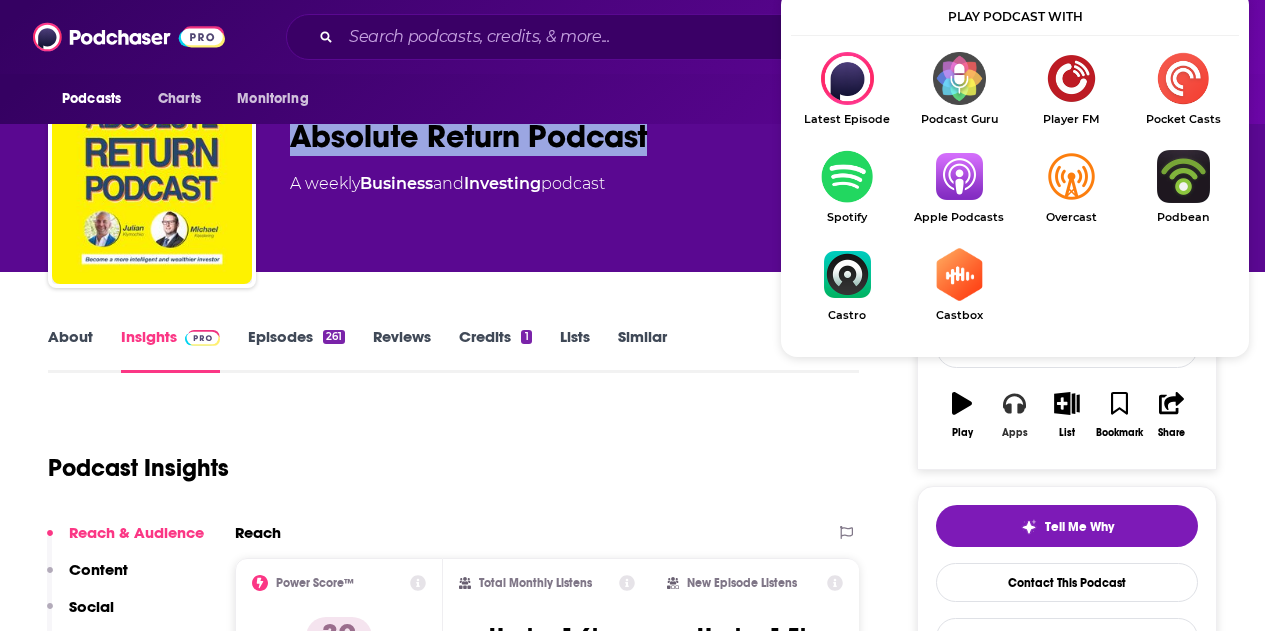 scroll, scrollTop: 100, scrollLeft: 0, axis: vertical 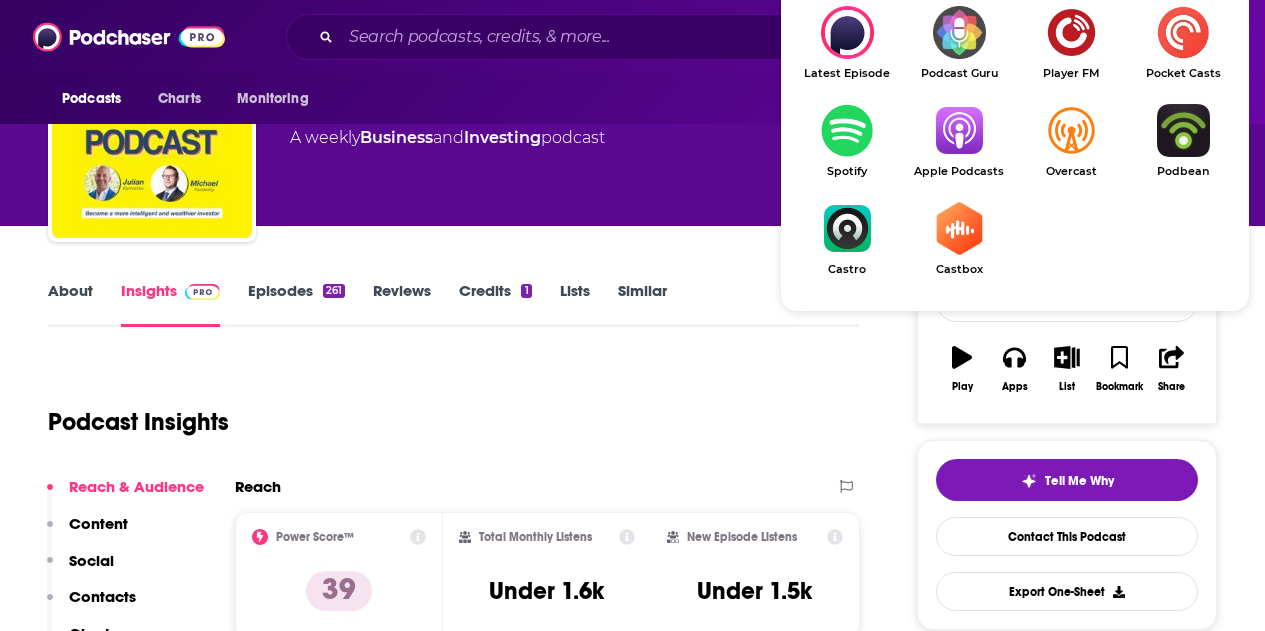 click at bounding box center (959, 130) 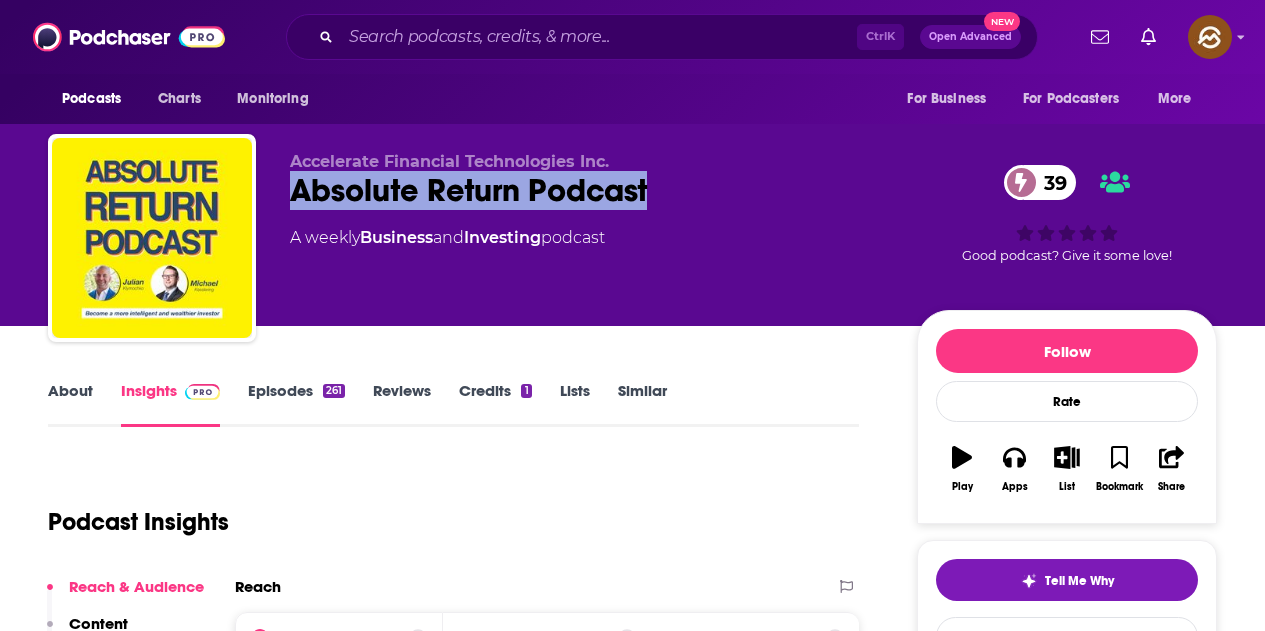 scroll, scrollTop: 200, scrollLeft: 0, axis: vertical 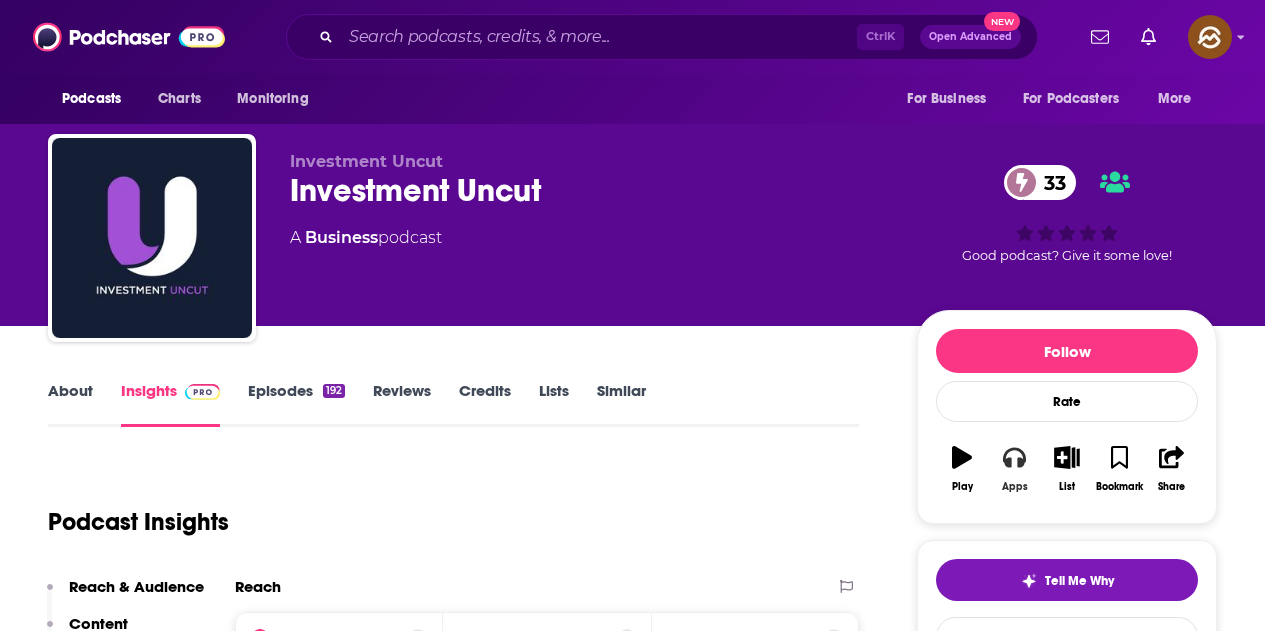click on "Apps" at bounding box center (1014, 469) 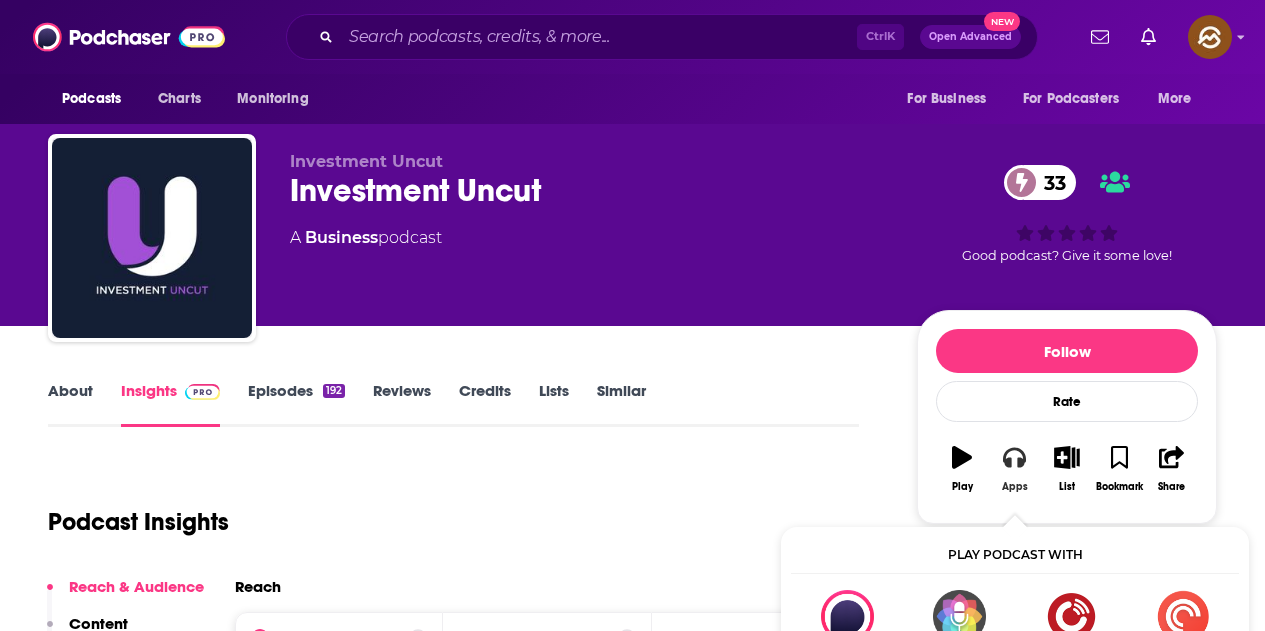 scroll, scrollTop: 300, scrollLeft: 0, axis: vertical 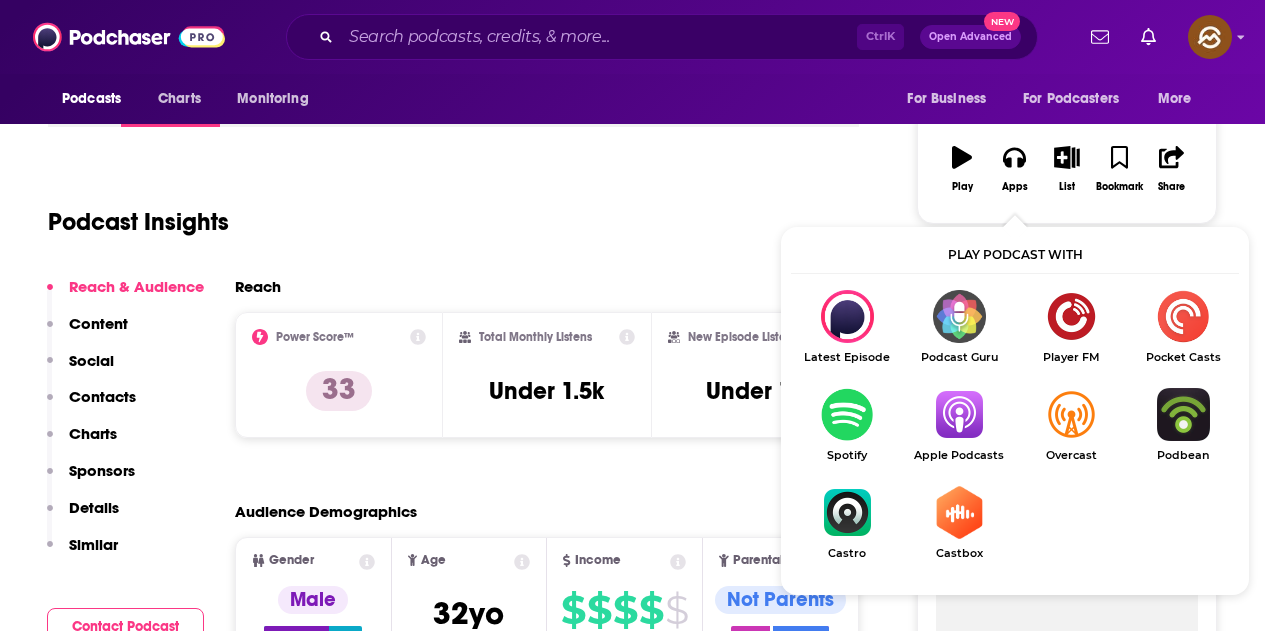 click at bounding box center [959, 414] 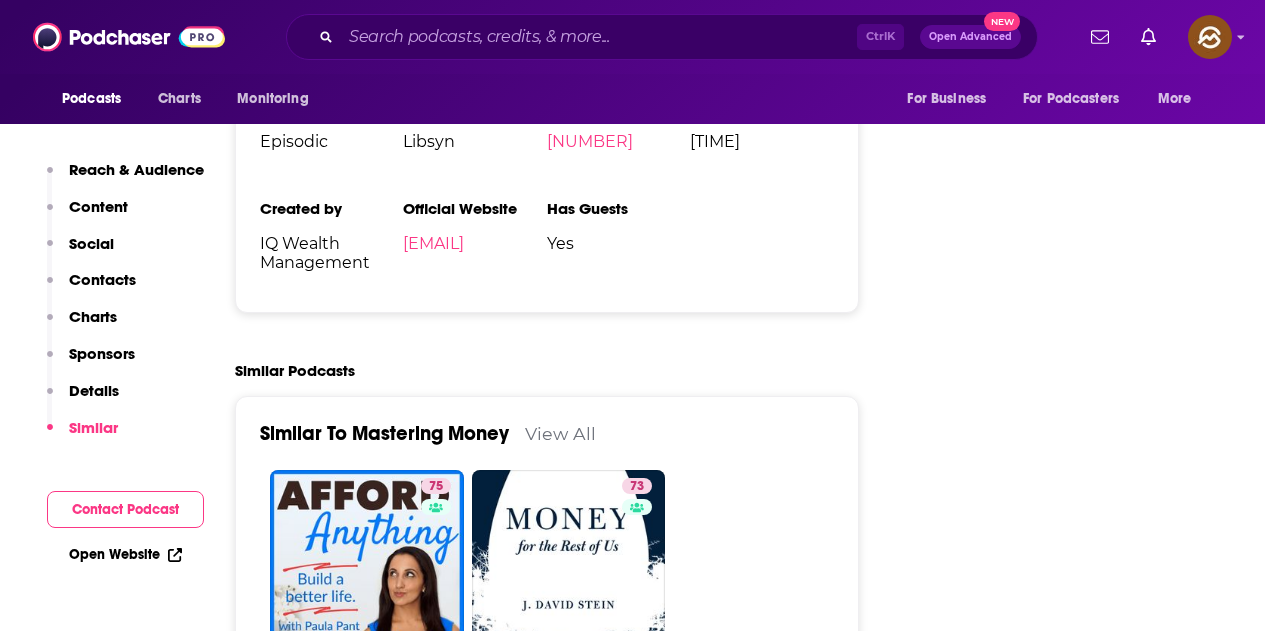 scroll, scrollTop: 2800, scrollLeft: 0, axis: vertical 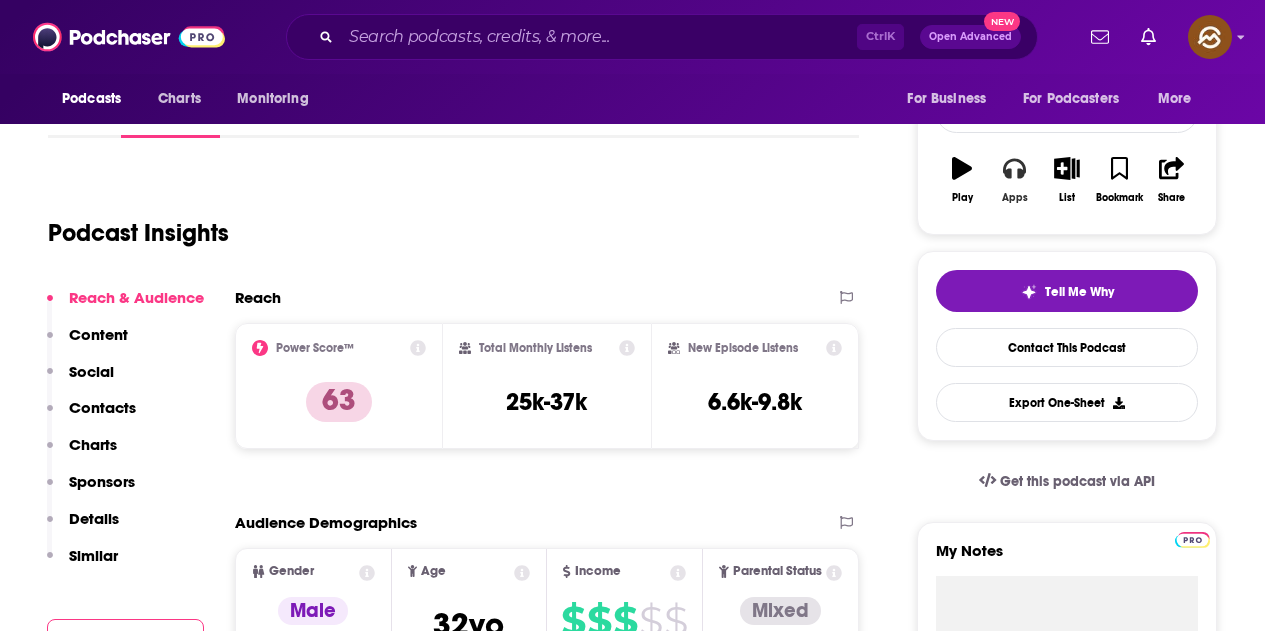 click 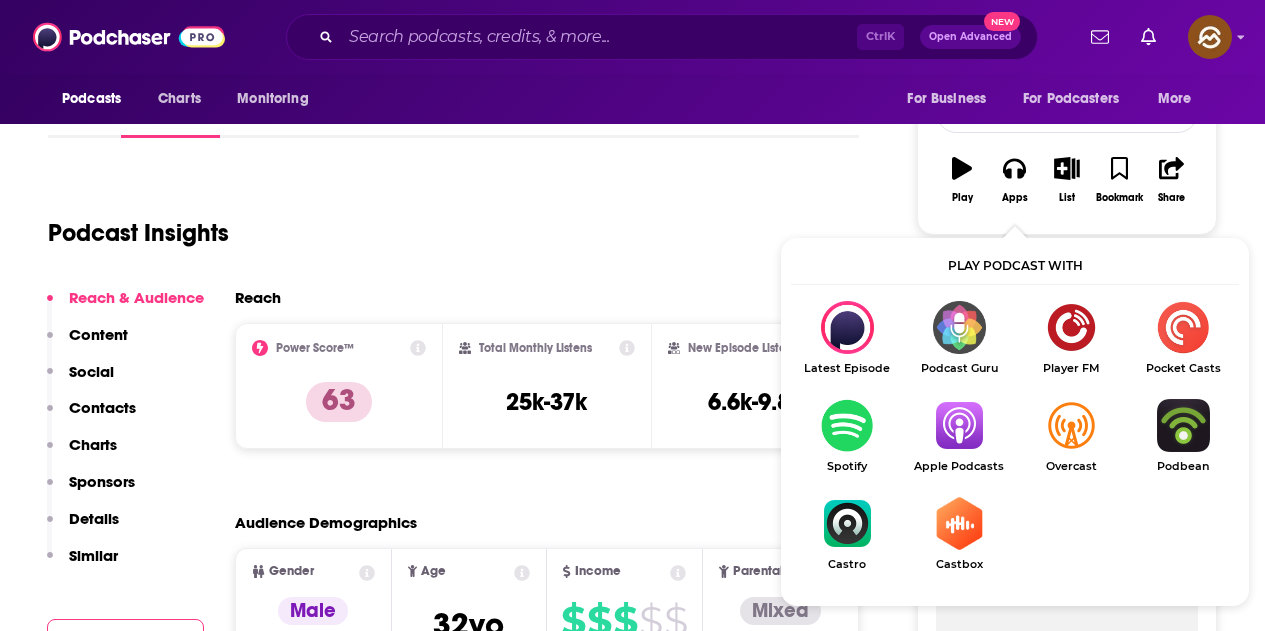 click at bounding box center [959, 425] 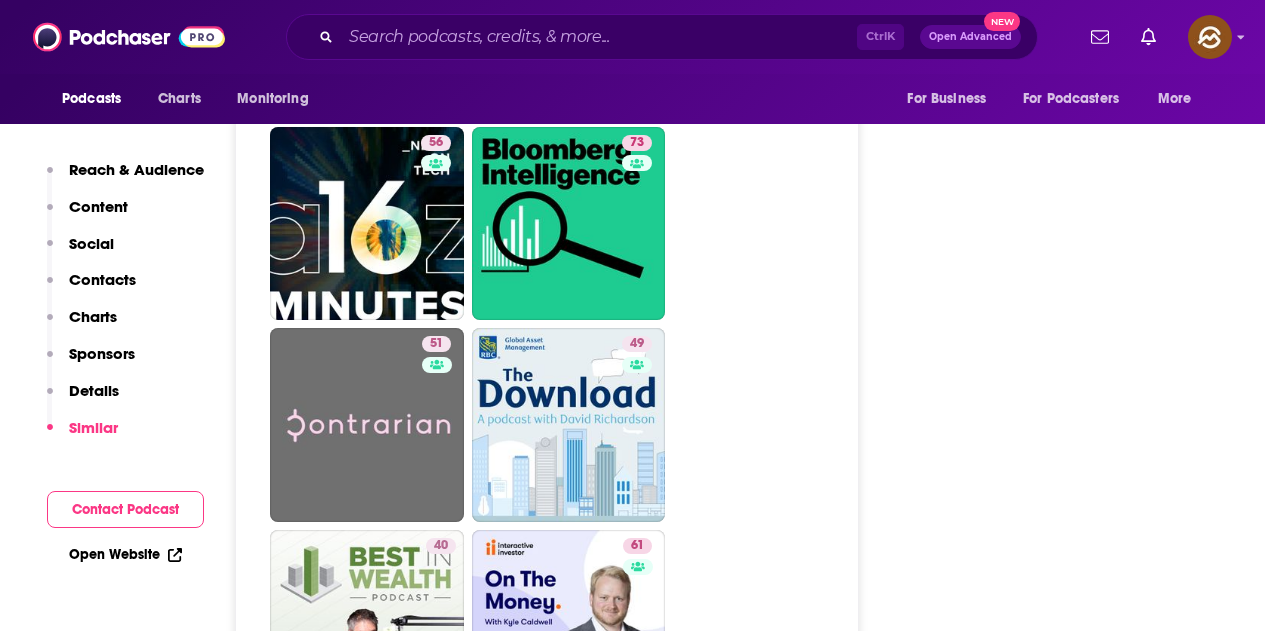 scroll, scrollTop: 4789, scrollLeft: 0, axis: vertical 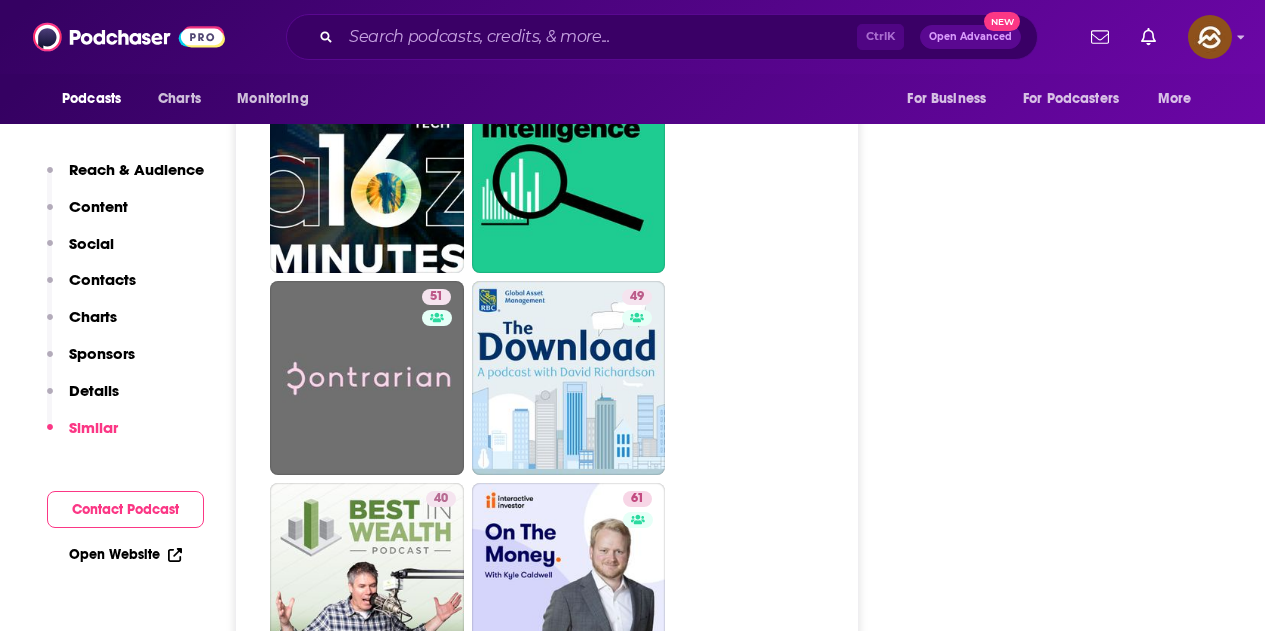 drag, startPoint x: 379, startPoint y: 169, endPoint x: 1012, endPoint y: 335, distance: 654.4043 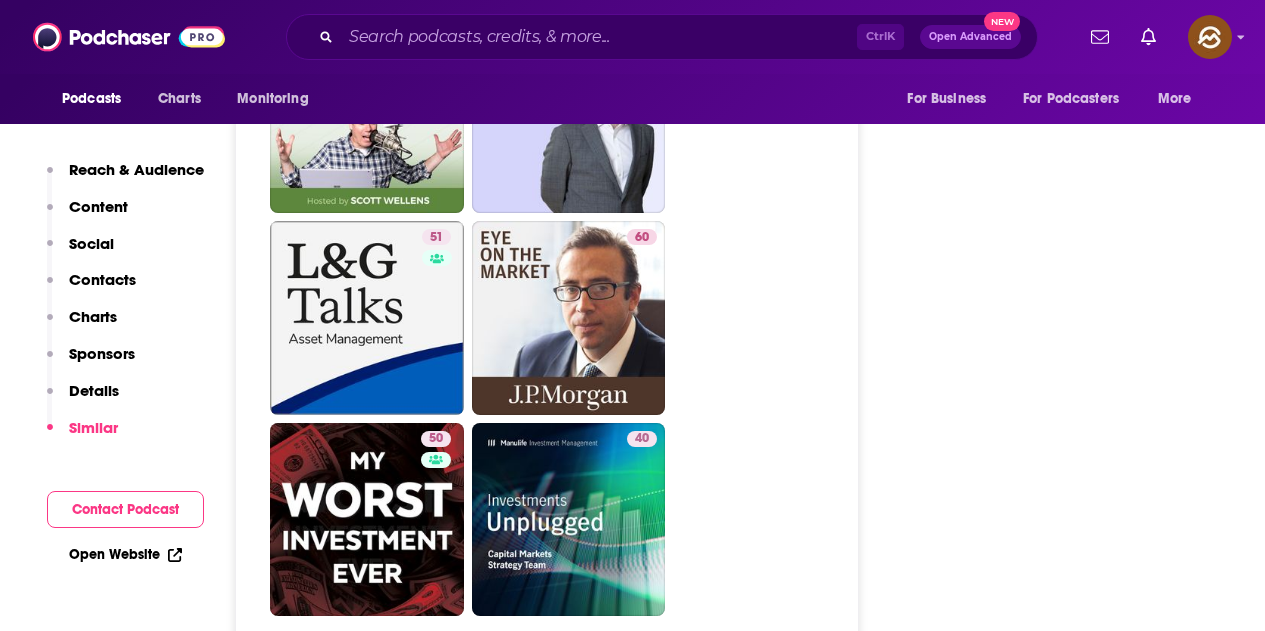 scroll, scrollTop: 5289, scrollLeft: 0, axis: vertical 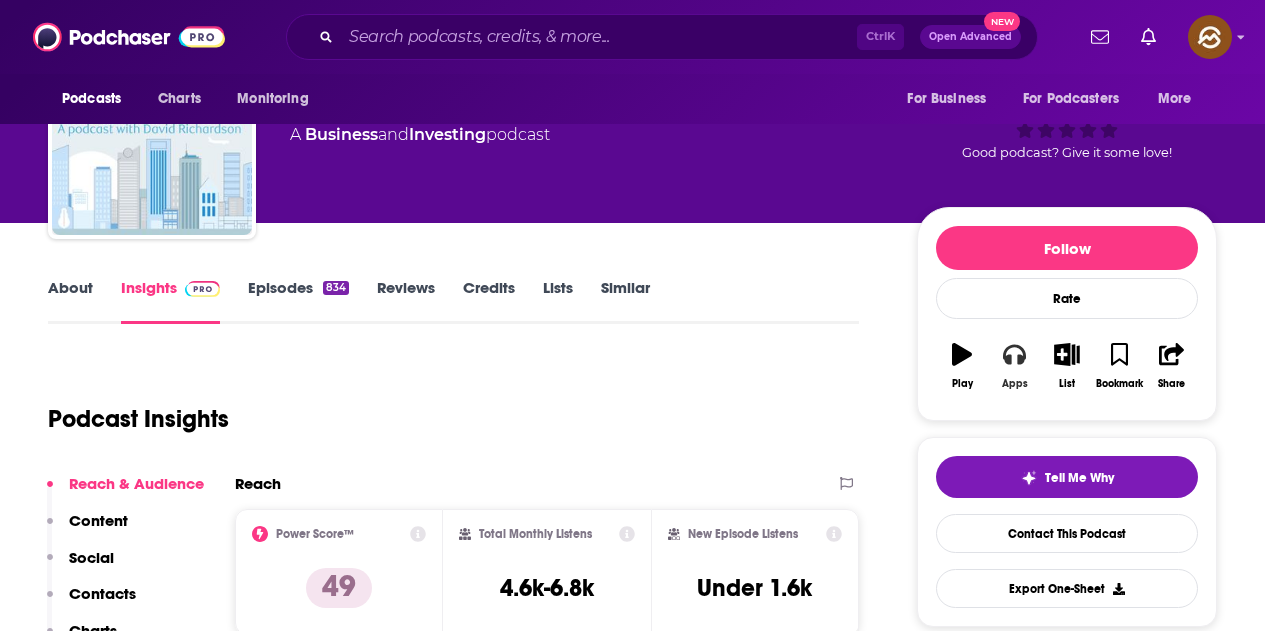 click on "Apps" at bounding box center (1014, 366) 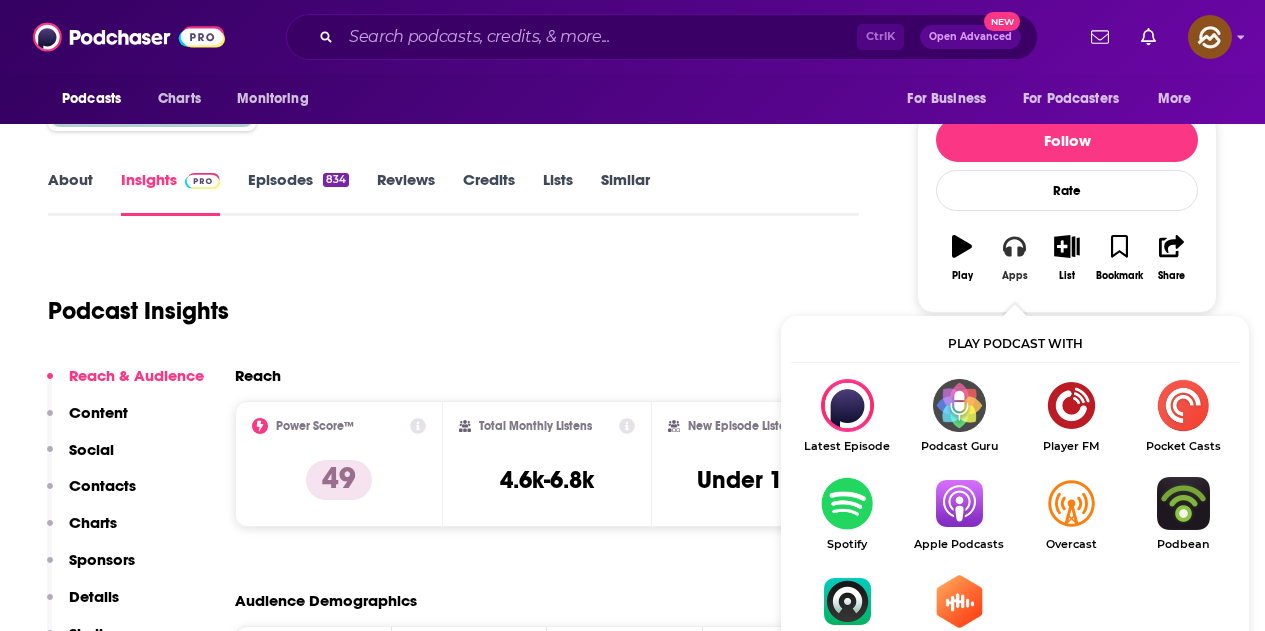 scroll, scrollTop: 303, scrollLeft: 0, axis: vertical 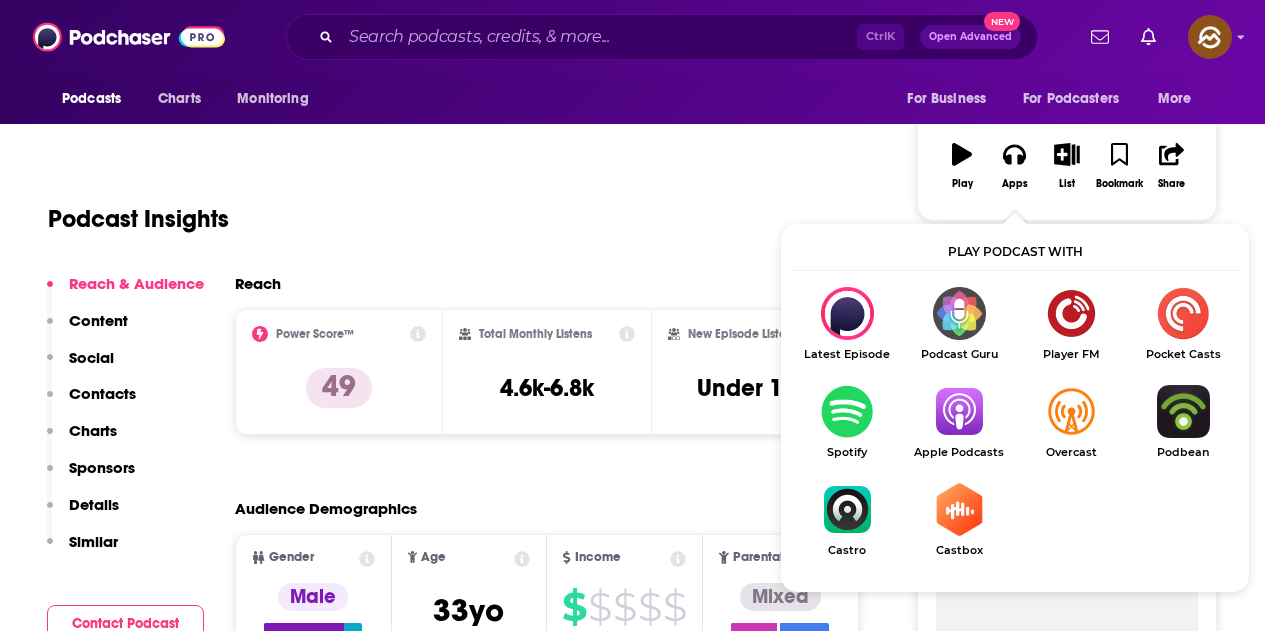 click at bounding box center [959, 411] 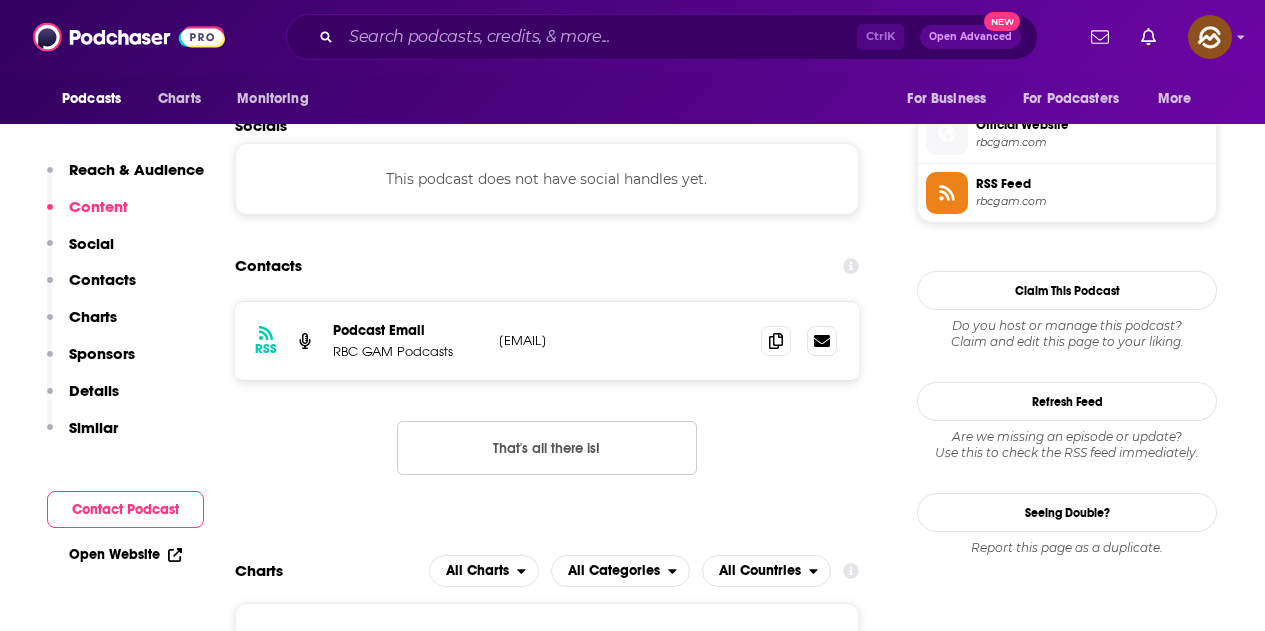 scroll, scrollTop: 2000, scrollLeft: 0, axis: vertical 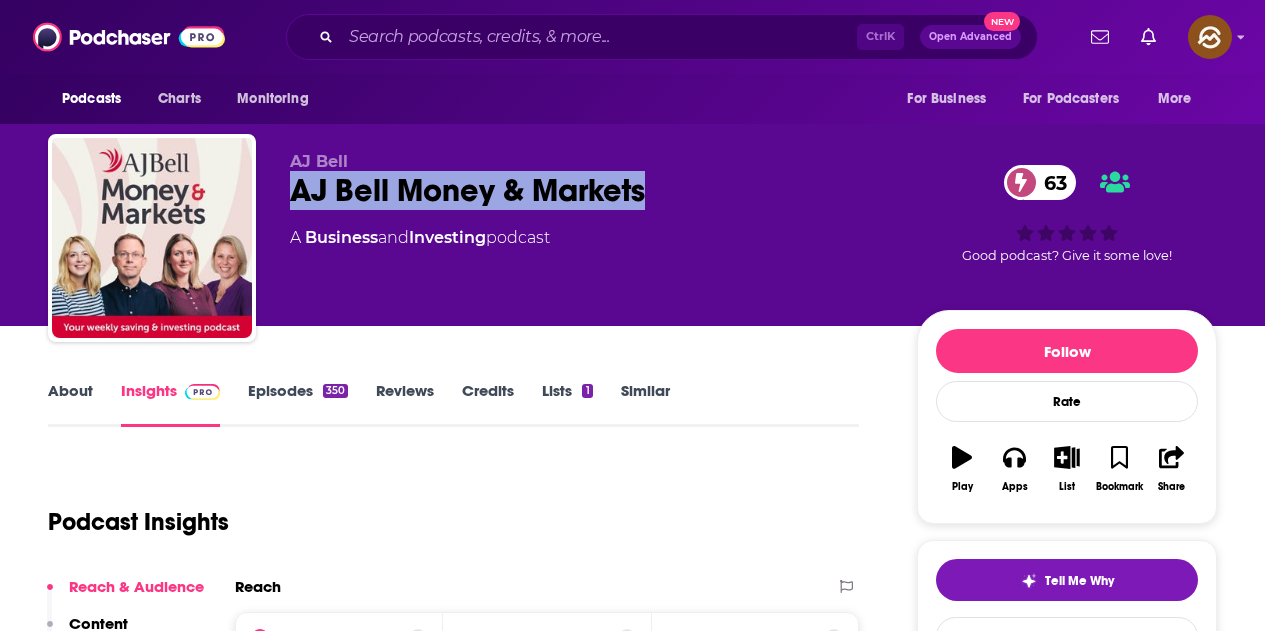drag, startPoint x: 292, startPoint y: 196, endPoint x: 644, endPoint y: 192, distance: 352.02274 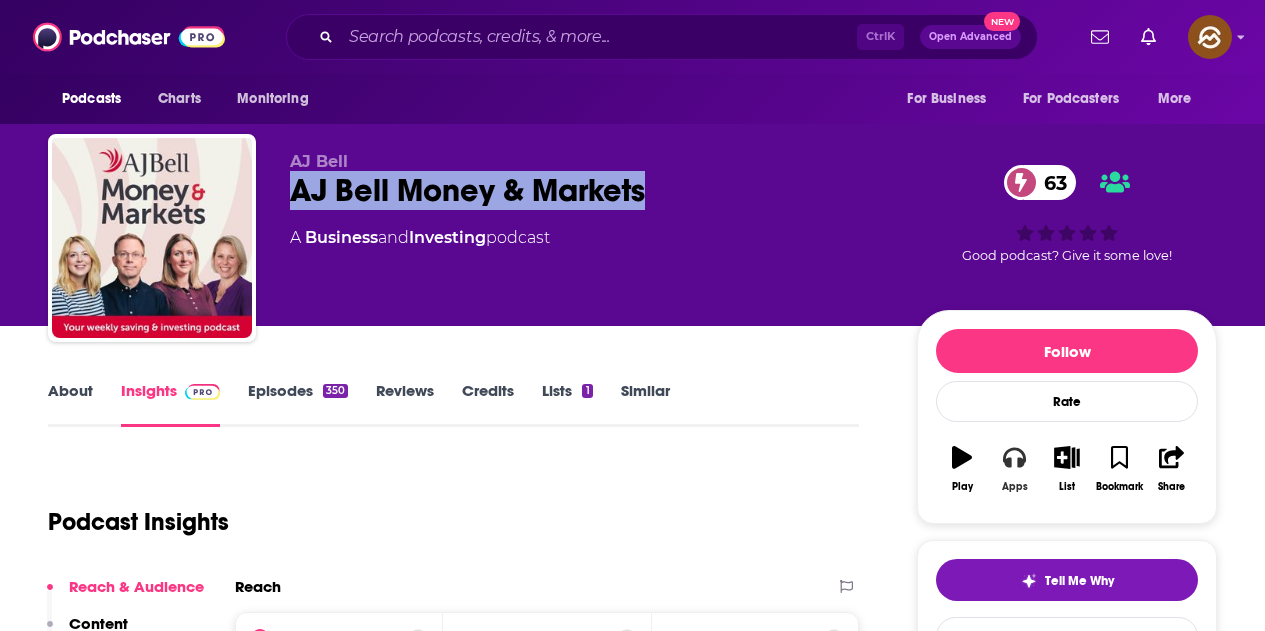 click 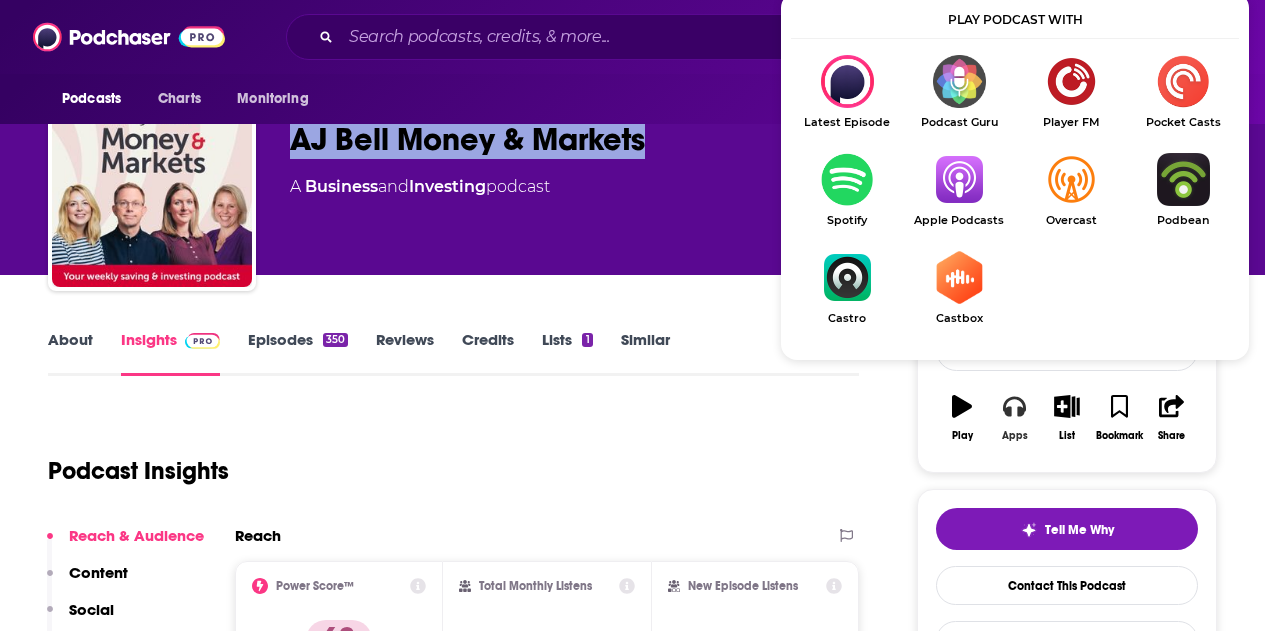 scroll, scrollTop: 100, scrollLeft: 0, axis: vertical 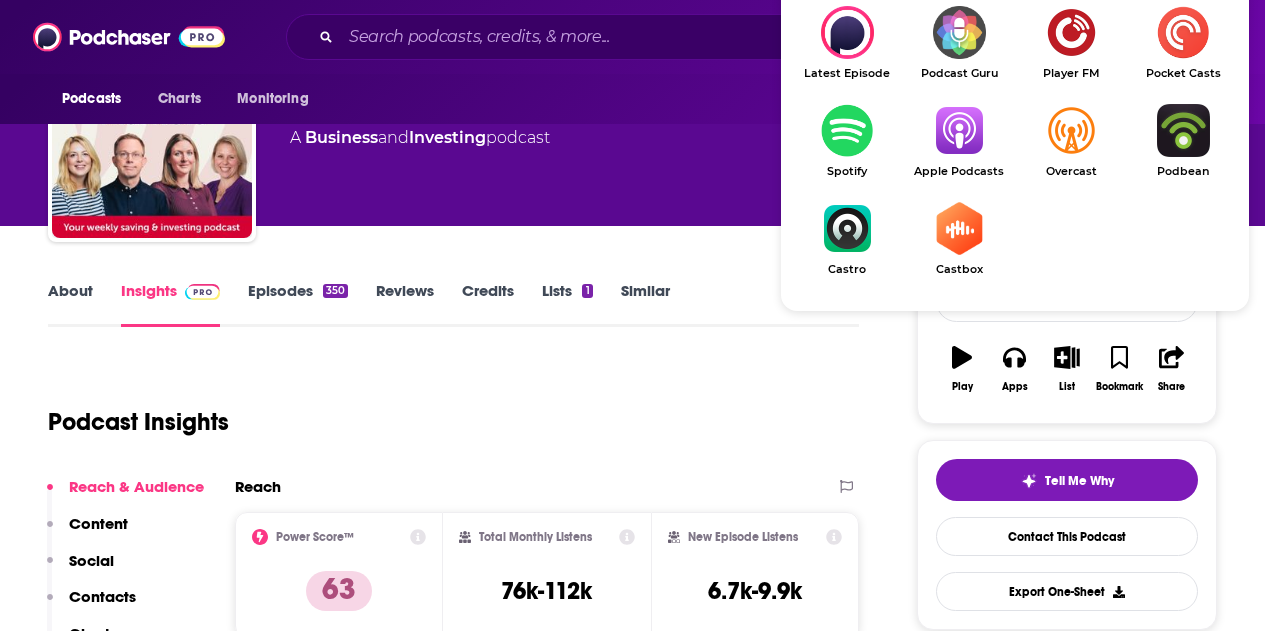 click at bounding box center [959, 130] 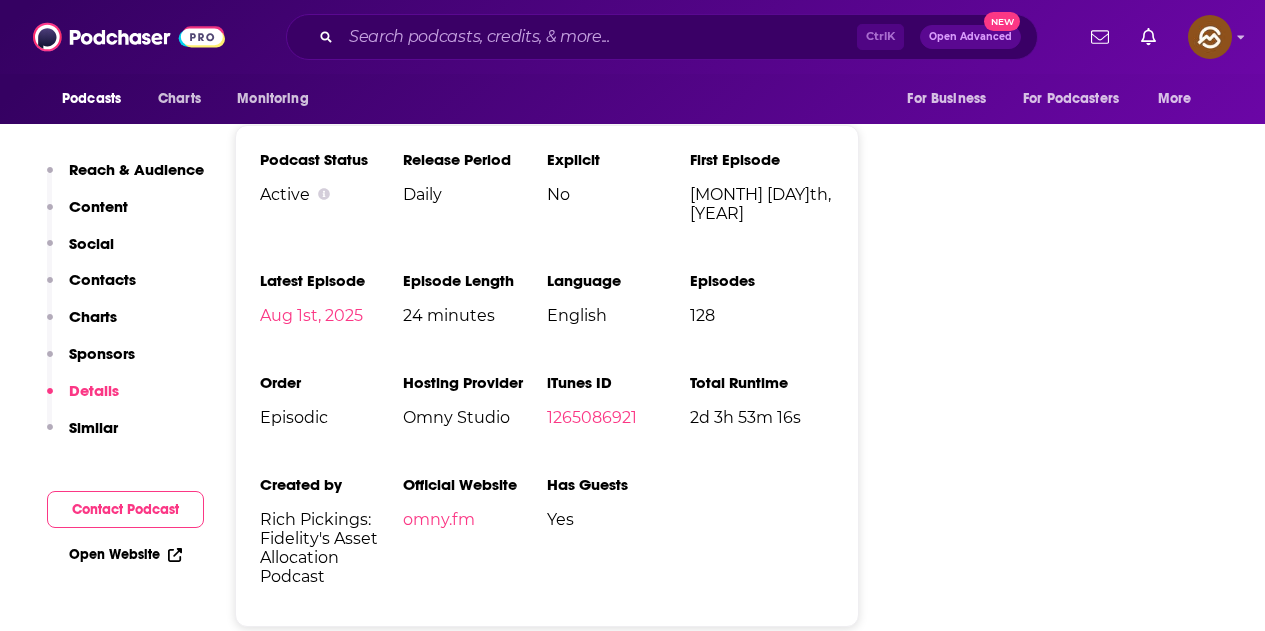 scroll, scrollTop: 2500, scrollLeft: 0, axis: vertical 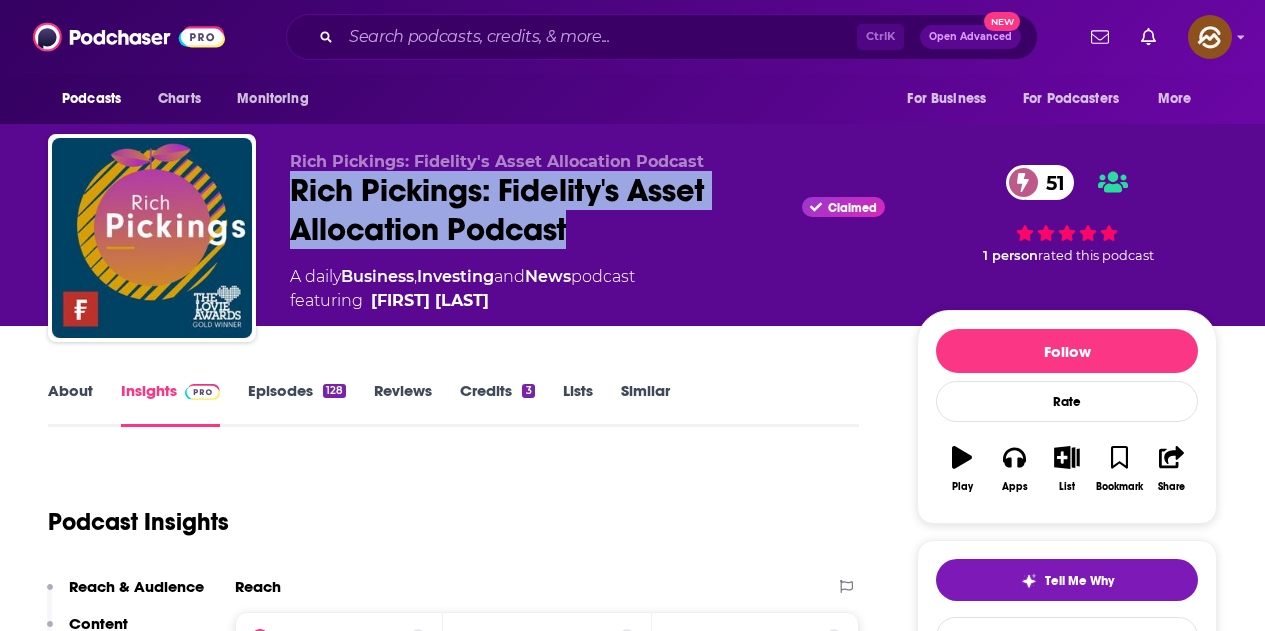 drag, startPoint x: 294, startPoint y: 184, endPoint x: 569, endPoint y: 234, distance: 279.50848 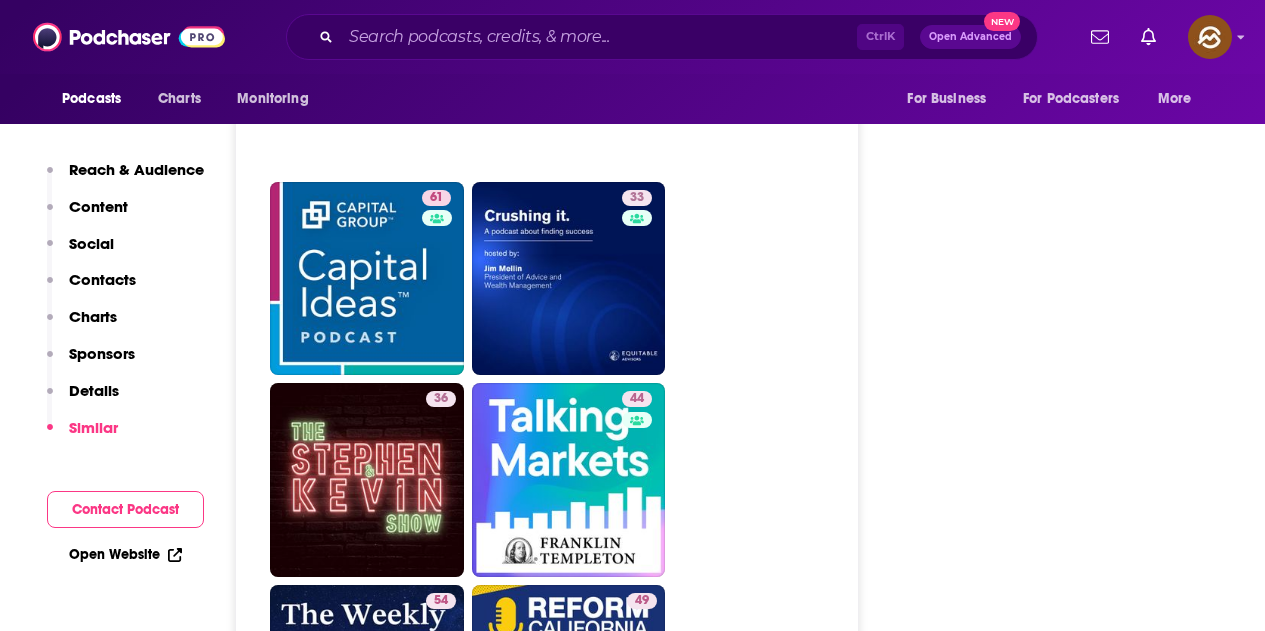 scroll, scrollTop: 4400, scrollLeft: 0, axis: vertical 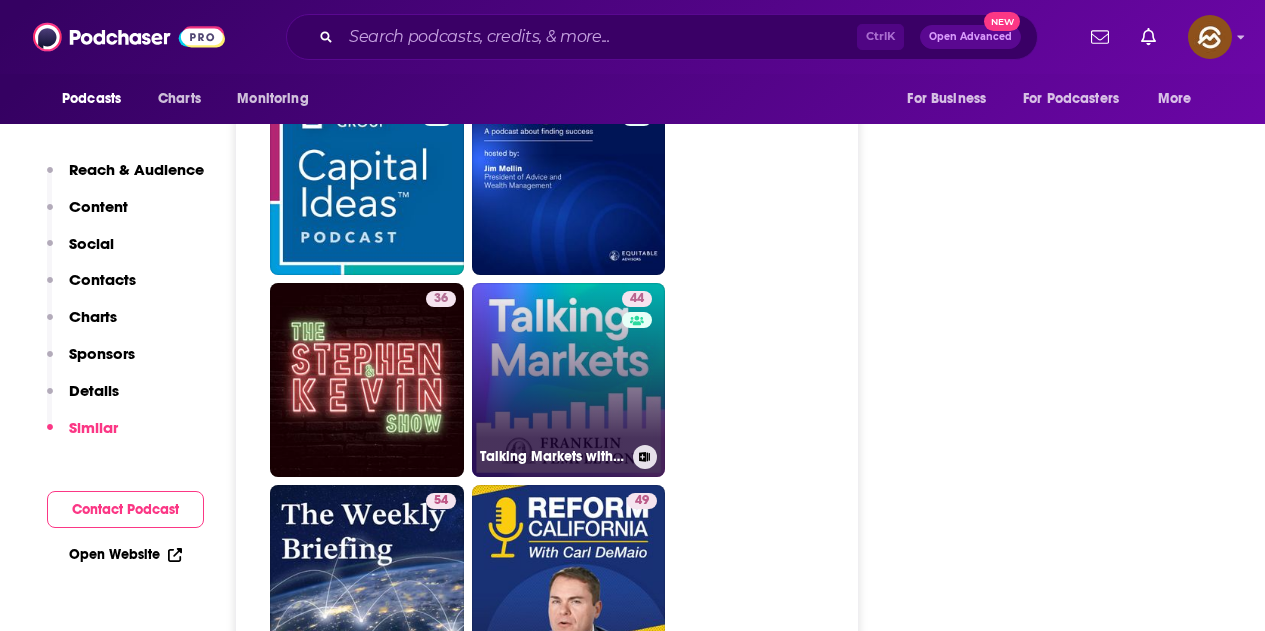 click on "44 Talking Markets with Franklin Templeton" at bounding box center [569, 380] 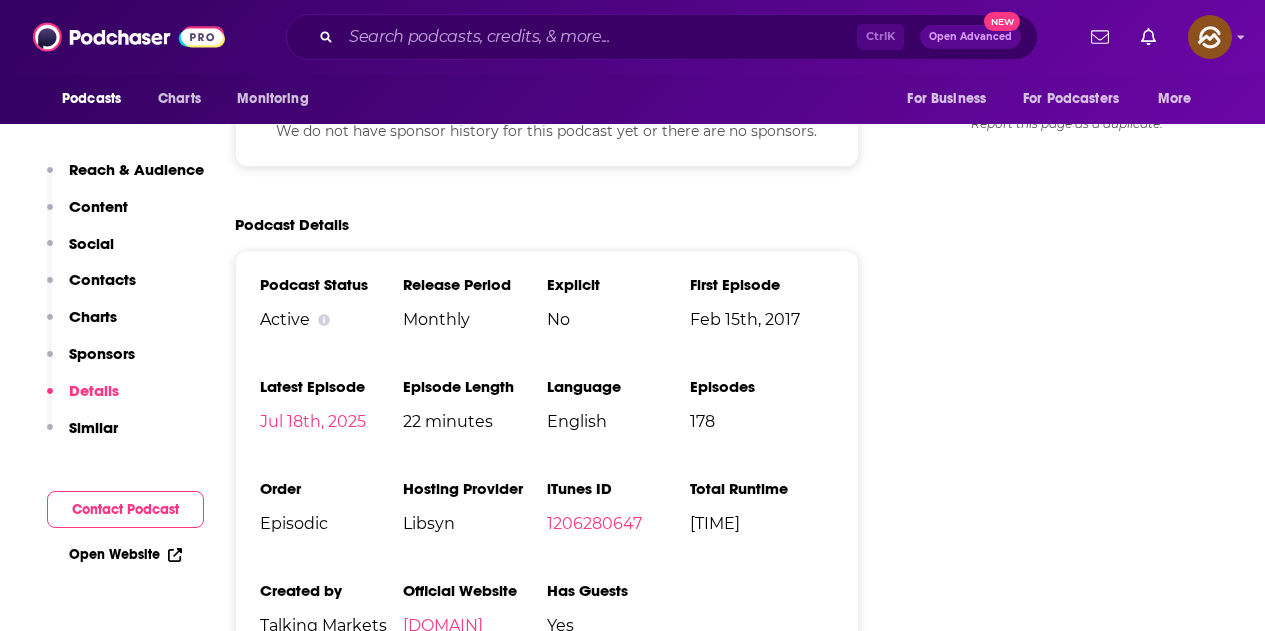 scroll, scrollTop: 2400, scrollLeft: 0, axis: vertical 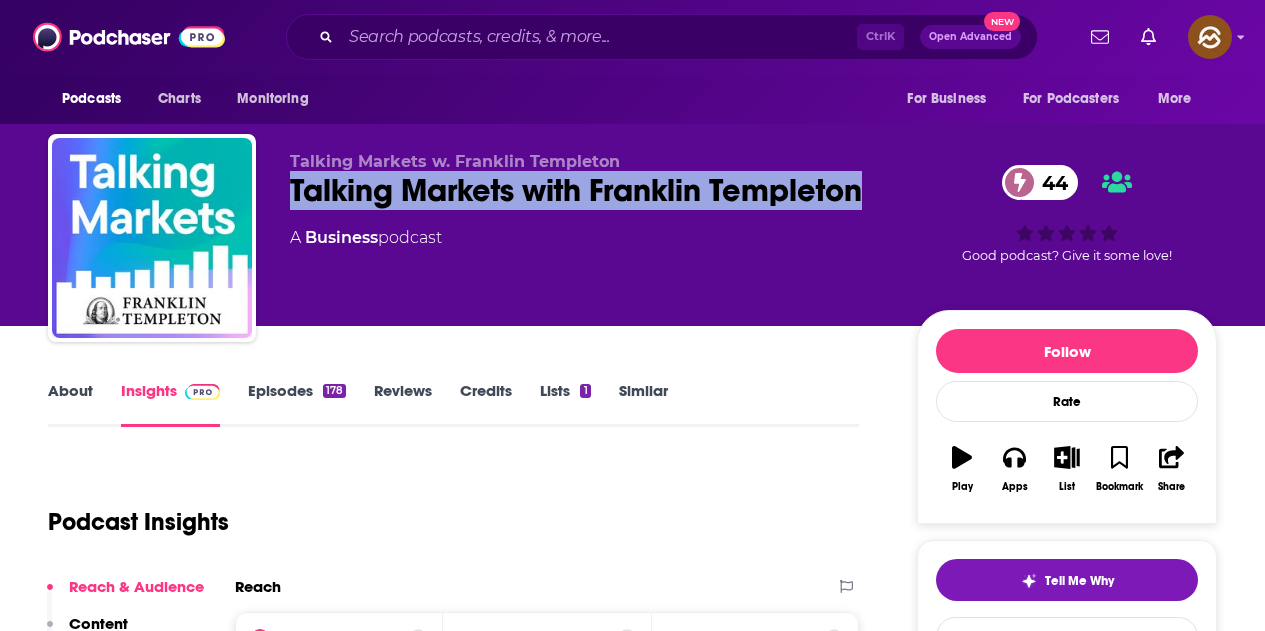 drag, startPoint x: 400, startPoint y: 187, endPoint x: 861, endPoint y: 190, distance: 461.00977 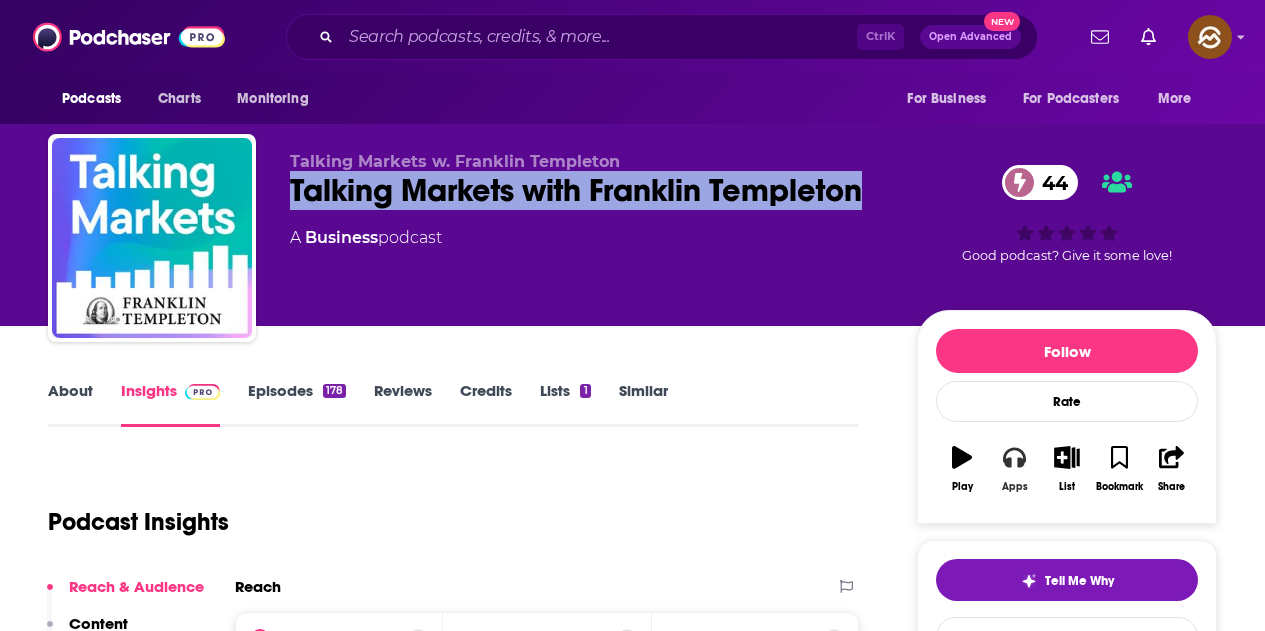 click 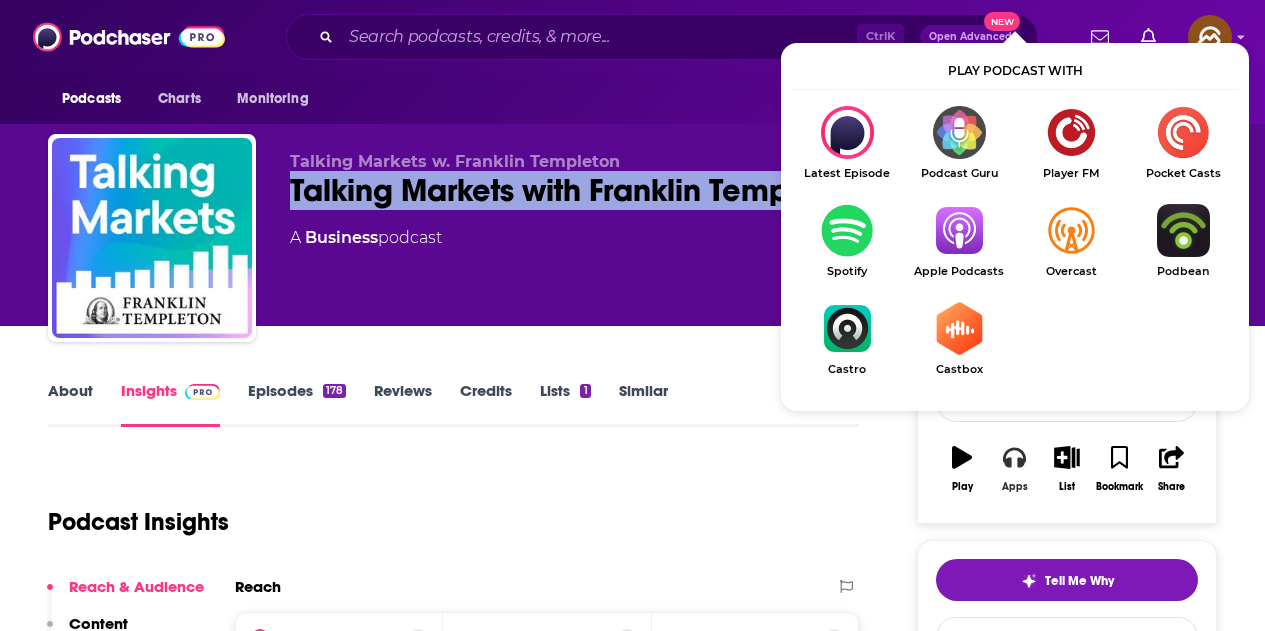 scroll, scrollTop: 200, scrollLeft: 0, axis: vertical 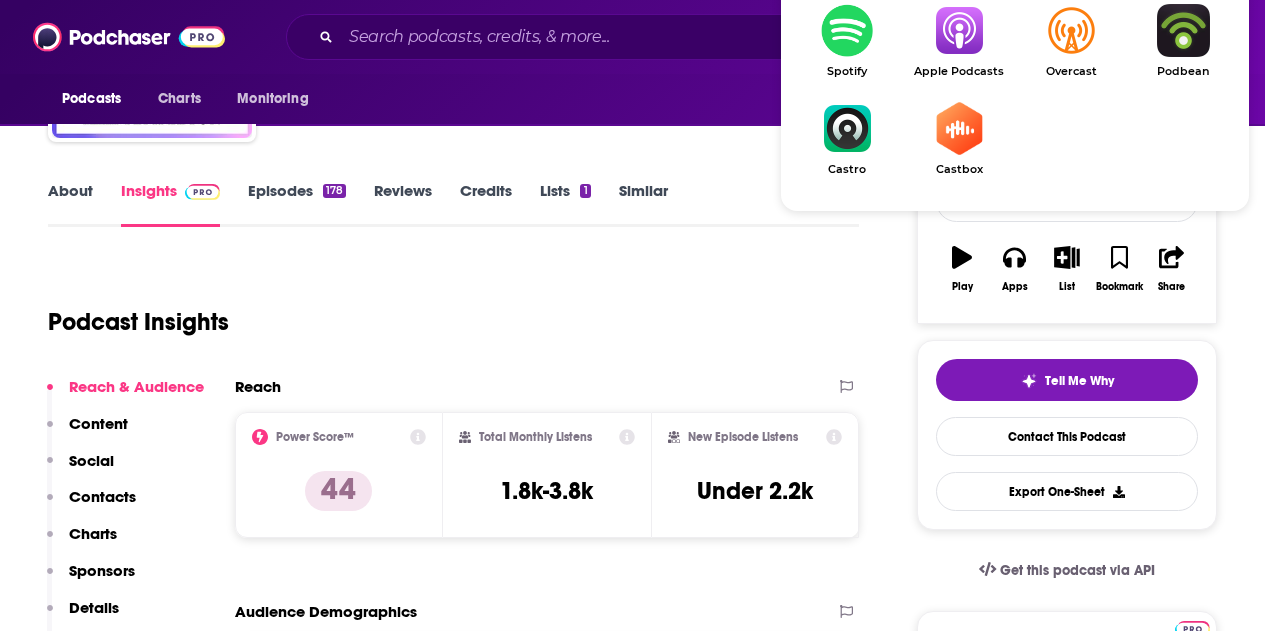 click at bounding box center (959, 30) 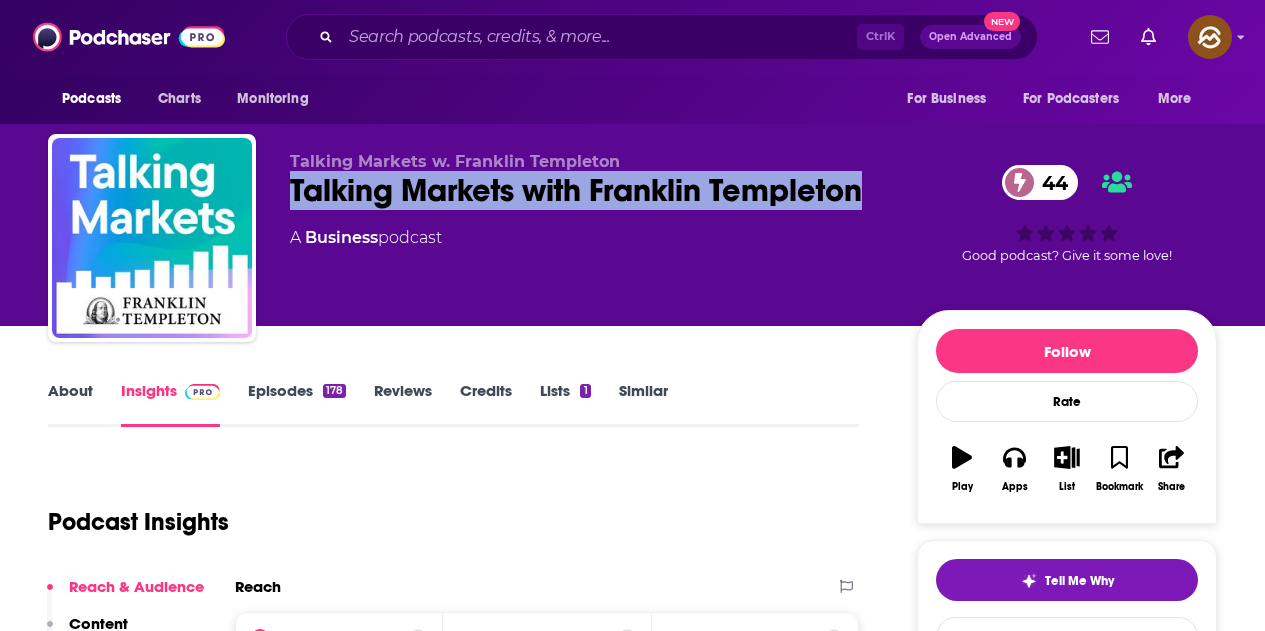scroll, scrollTop: 300, scrollLeft: 0, axis: vertical 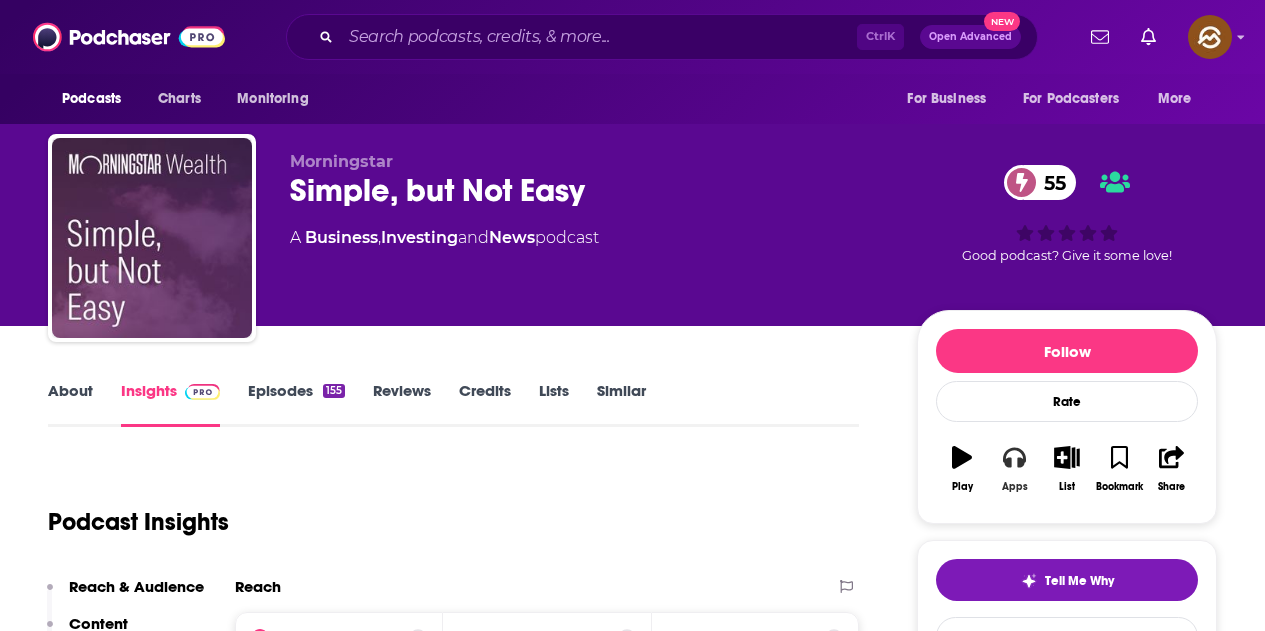click on "Apps" at bounding box center (1014, 469) 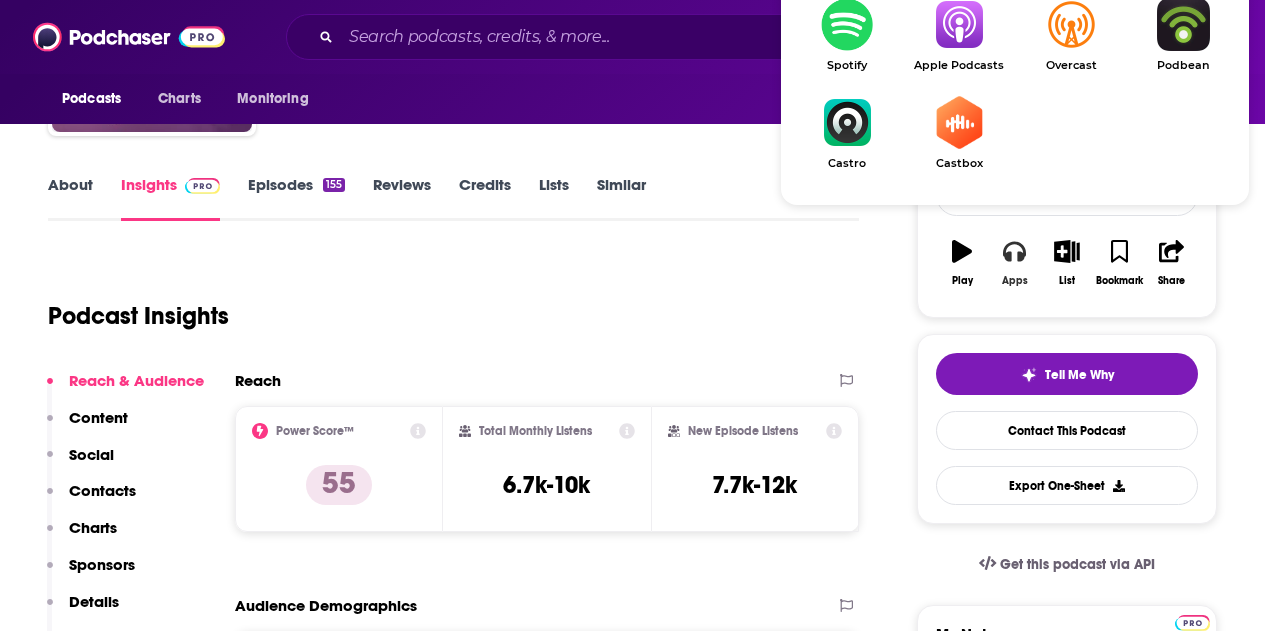 scroll, scrollTop: 200, scrollLeft: 0, axis: vertical 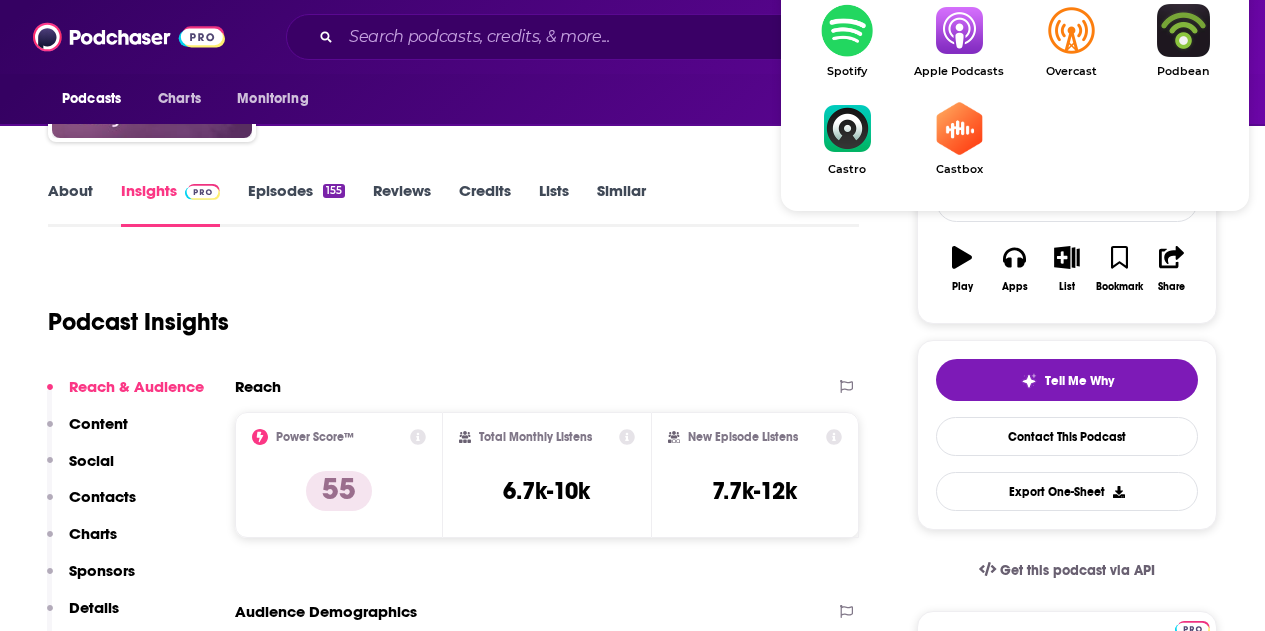 click at bounding box center (959, 30) 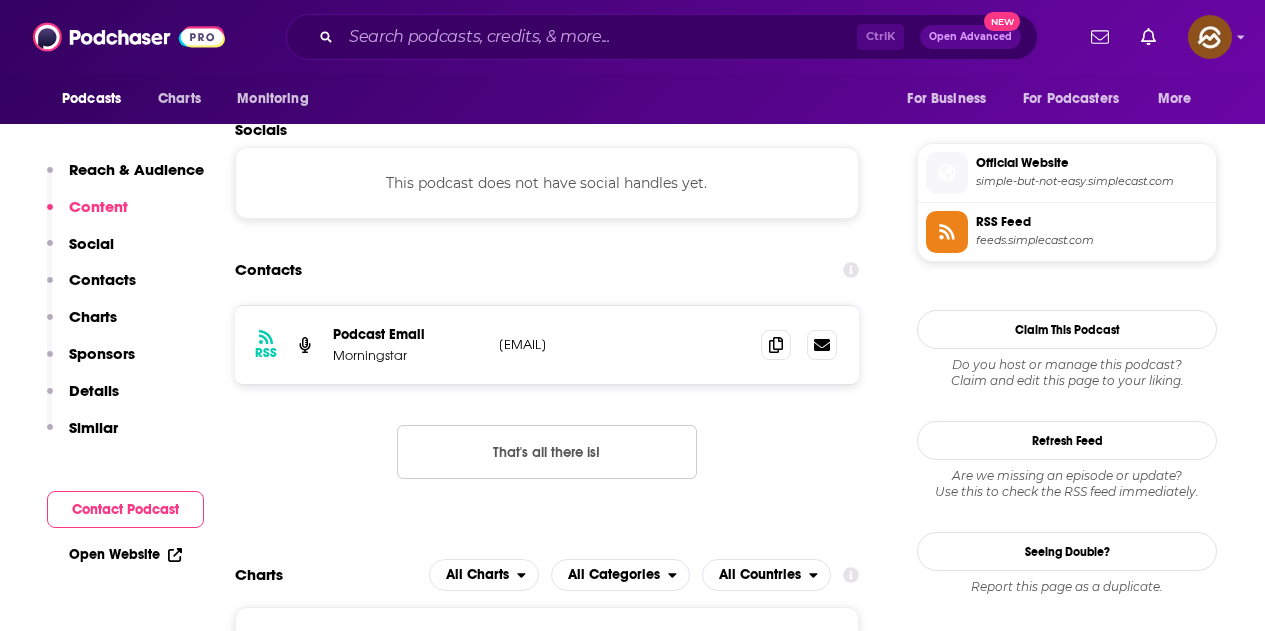 scroll, scrollTop: 1600, scrollLeft: 0, axis: vertical 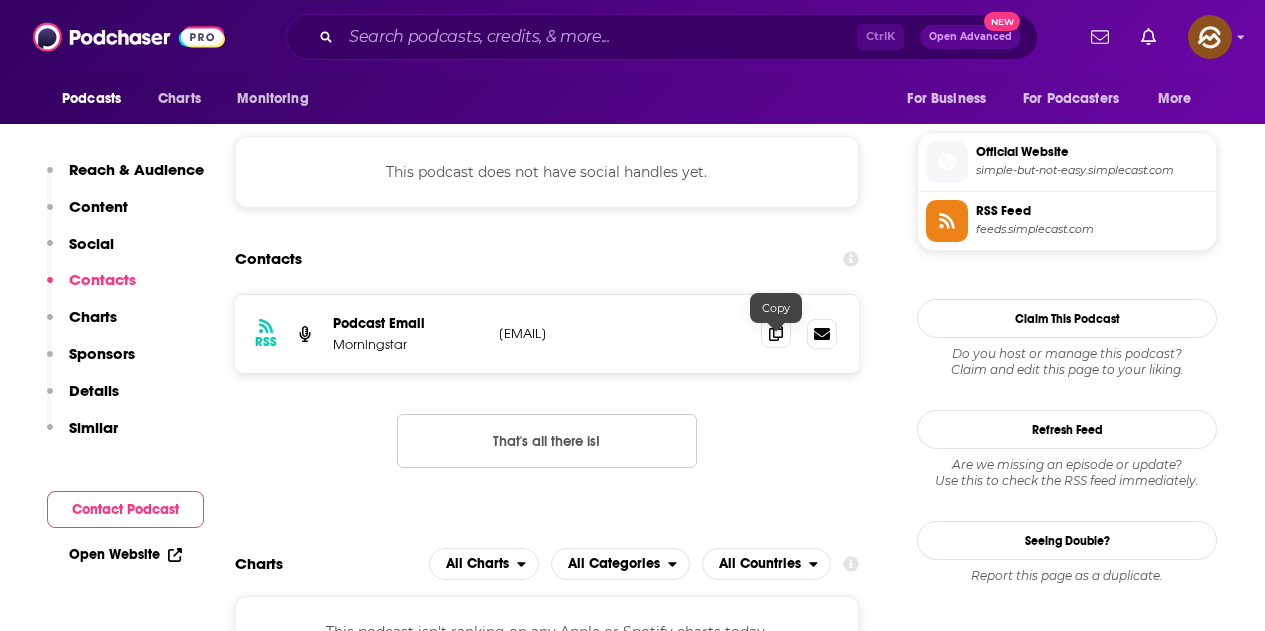 click 